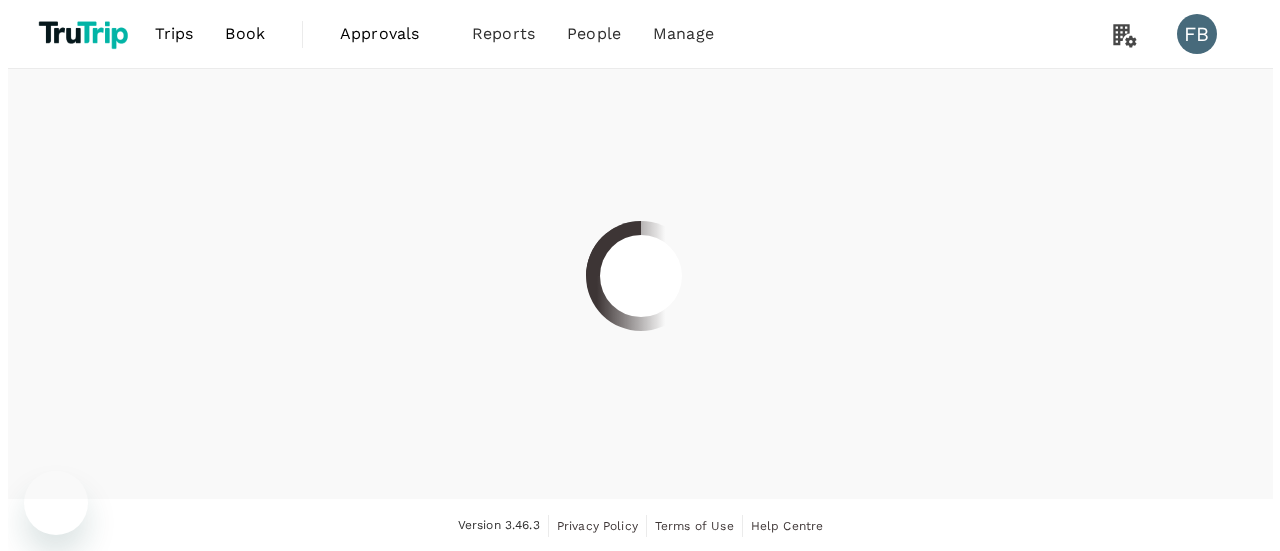 scroll, scrollTop: 0, scrollLeft: 0, axis: both 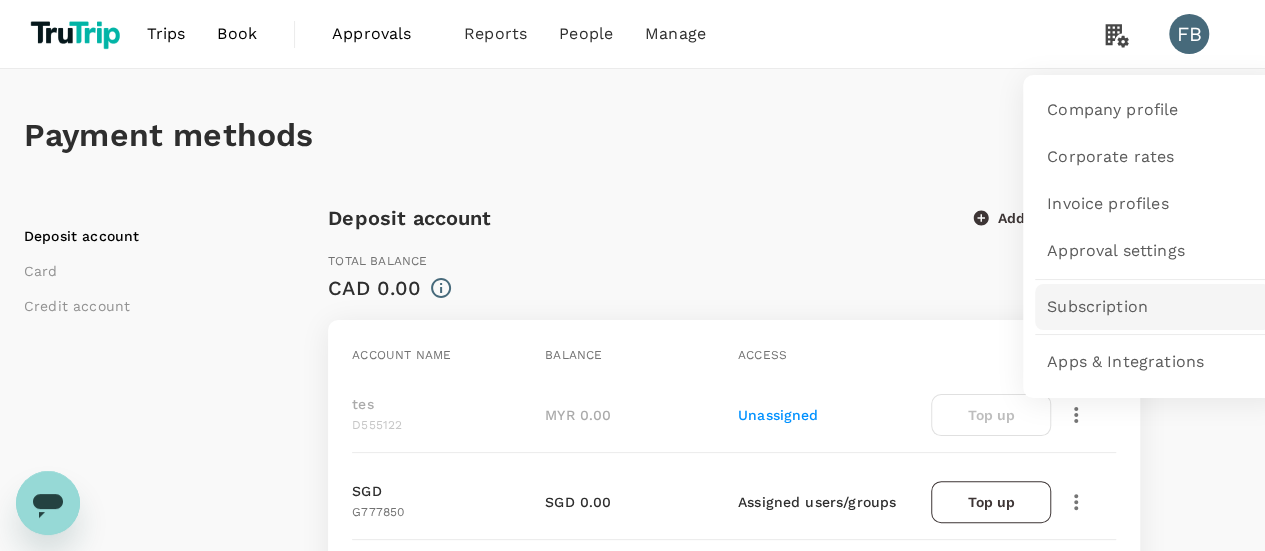 click on "Subscription" at bounding box center (1097, 307) 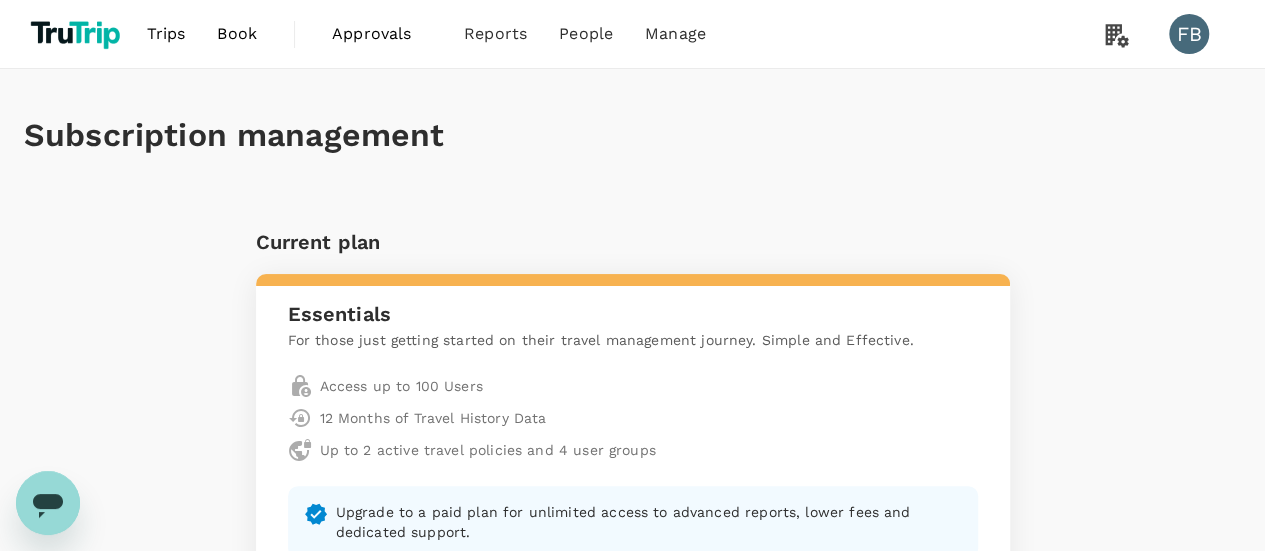 click on "Book" at bounding box center (237, 34) 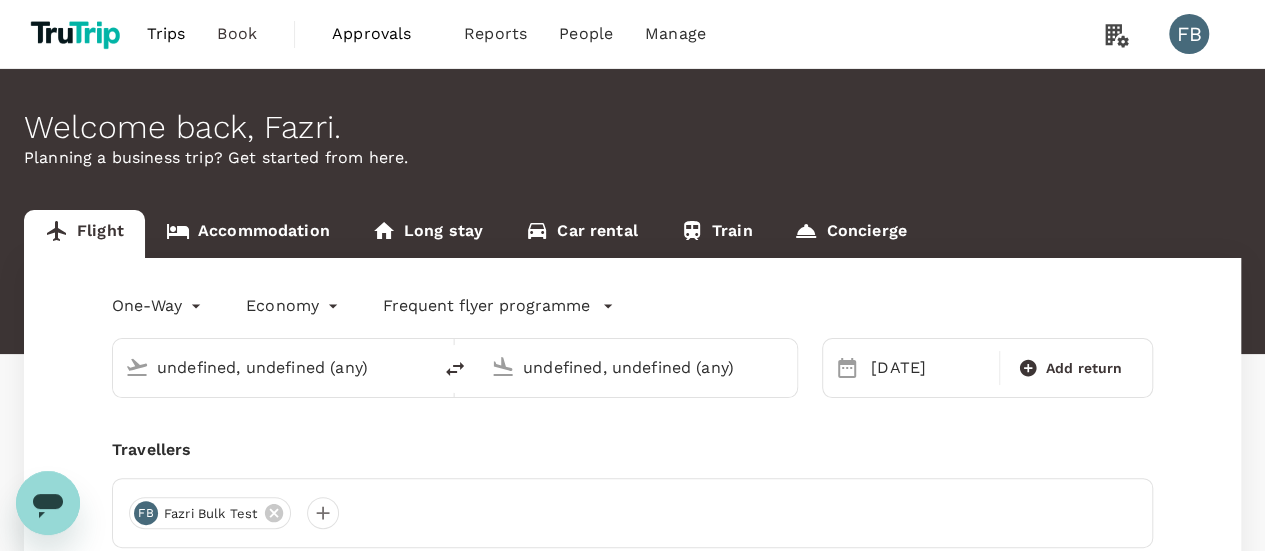 type on "Kuching Intl (KCH)" 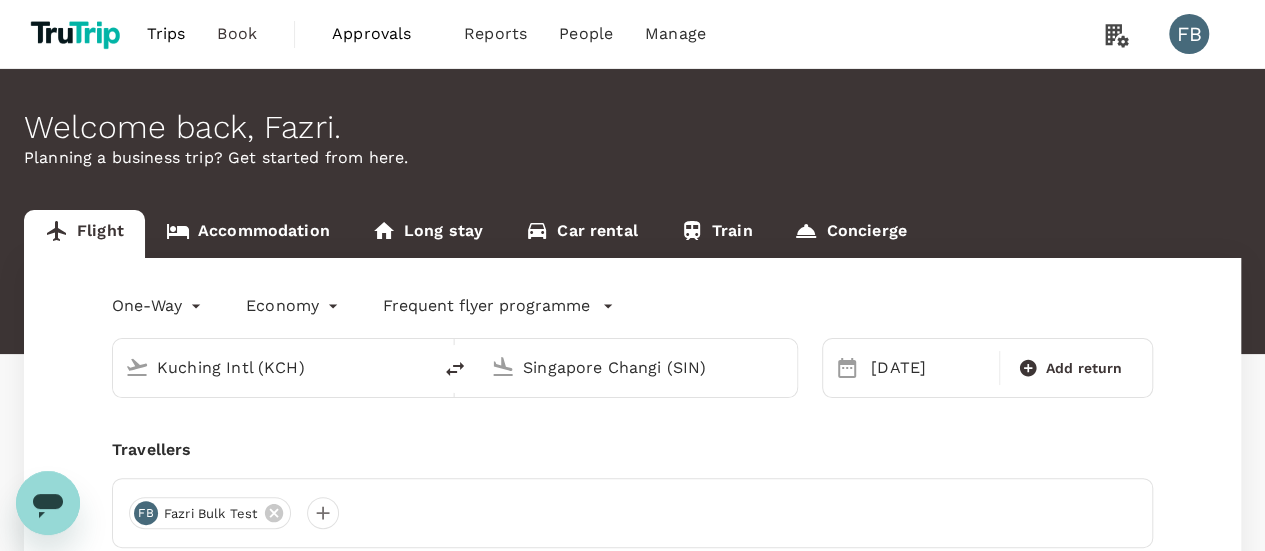 type 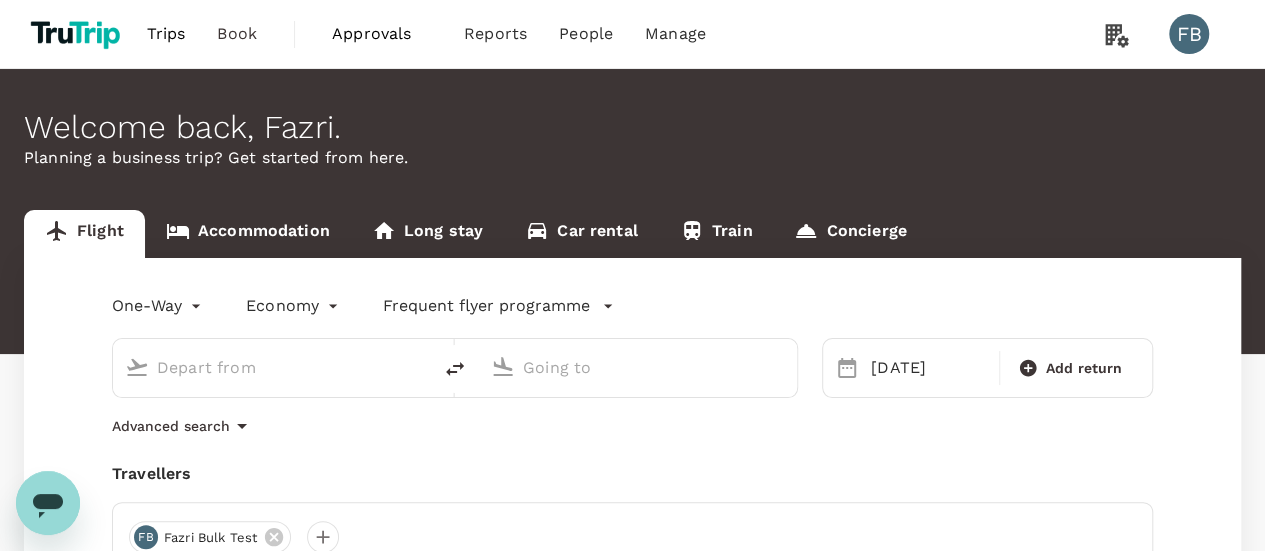type on "Kuching Intl (KCH)" 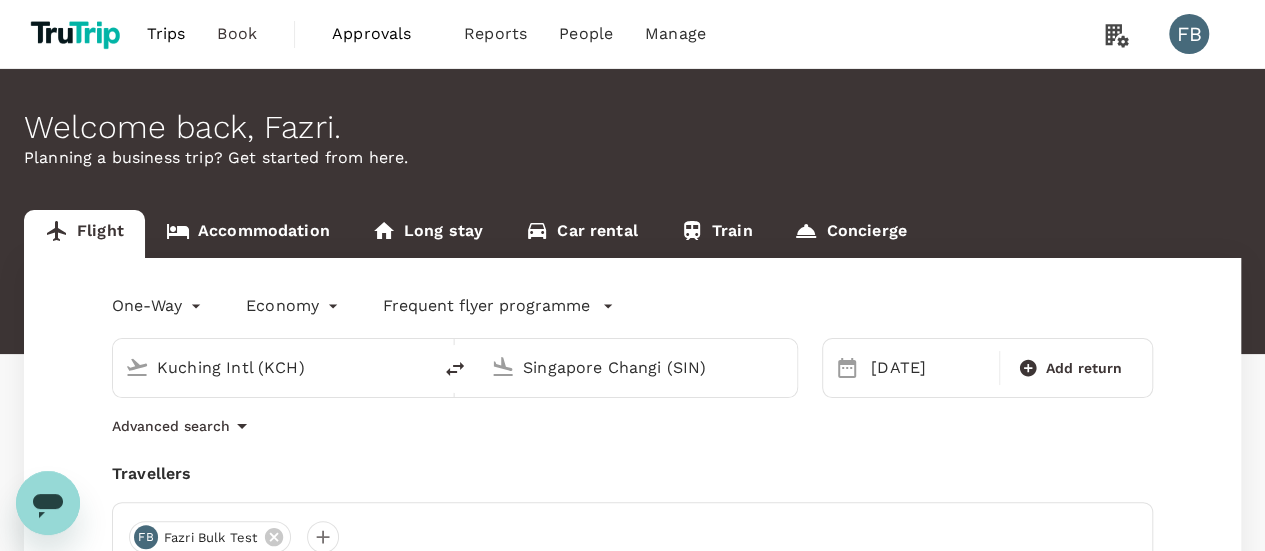 type 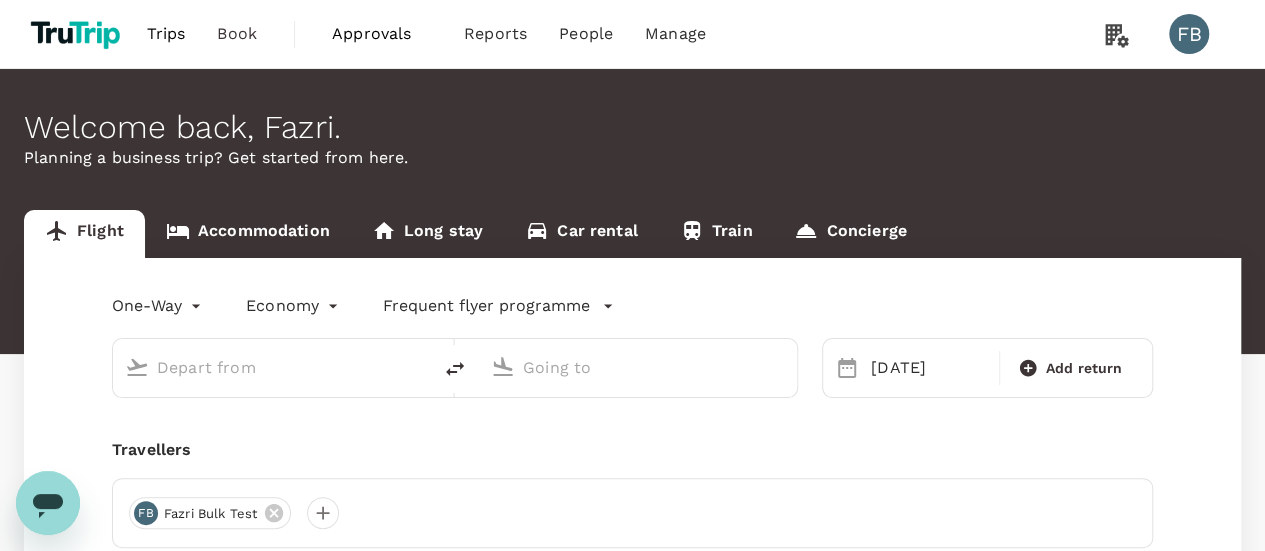 type on "Kuching Intl (KCH)" 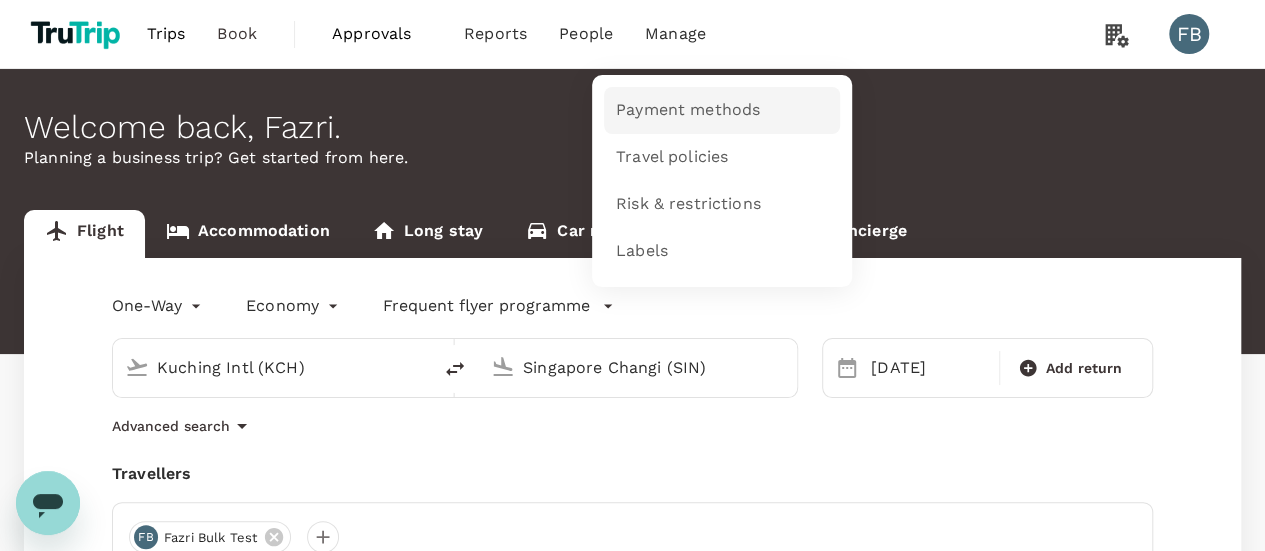 click on "Payment methods" at bounding box center (722, 110) 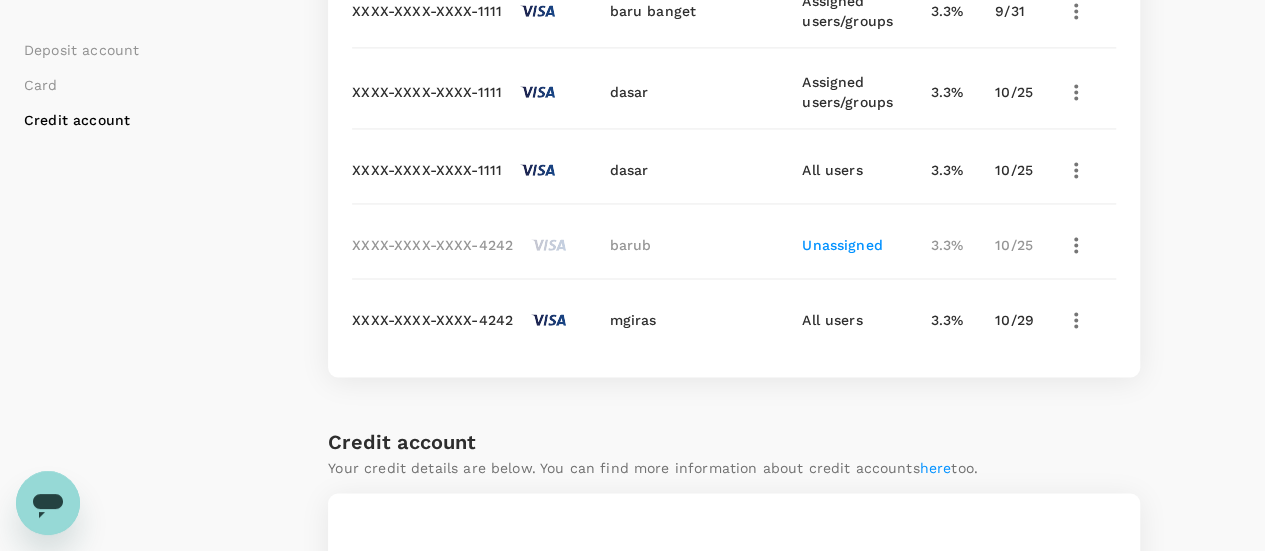 scroll, scrollTop: 1574, scrollLeft: 0, axis: vertical 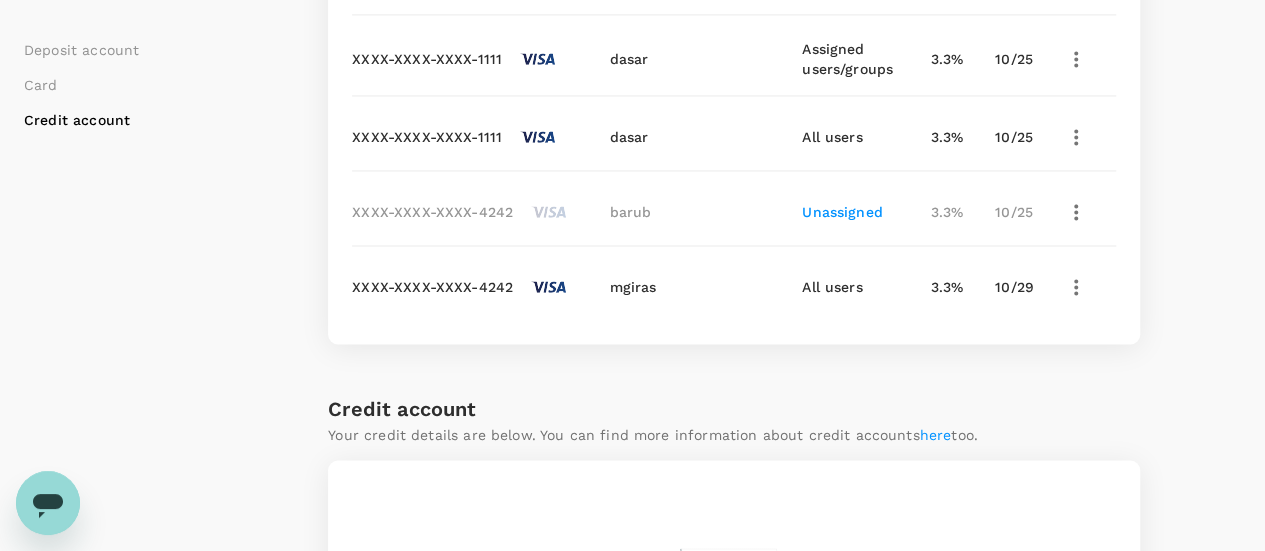 click at bounding box center [1083, 283] 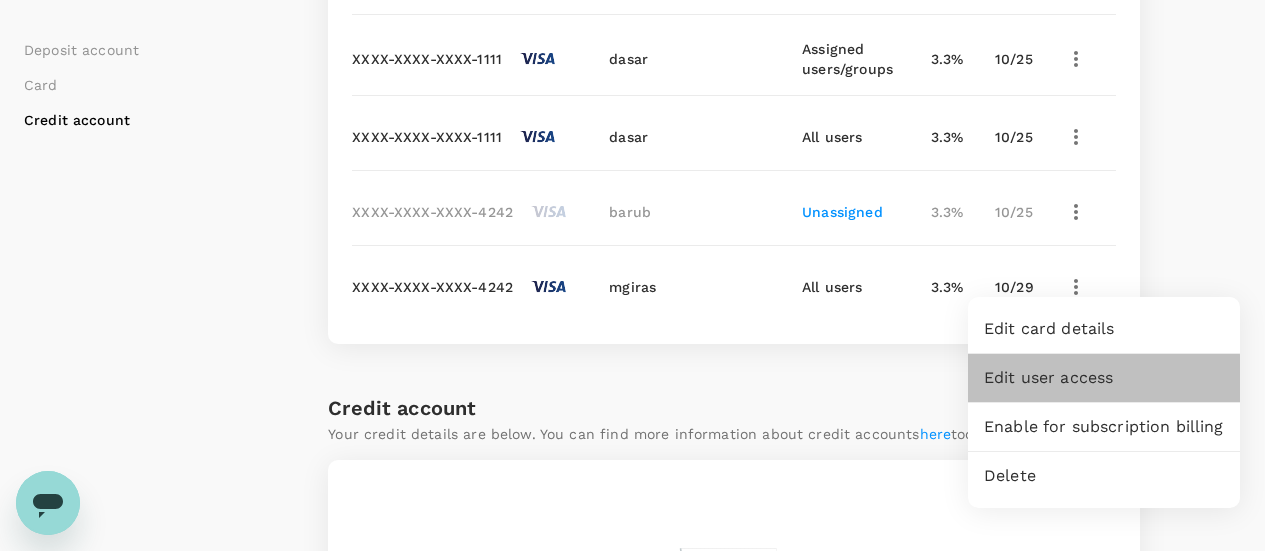 click on "Edit user access" at bounding box center [1104, 378] 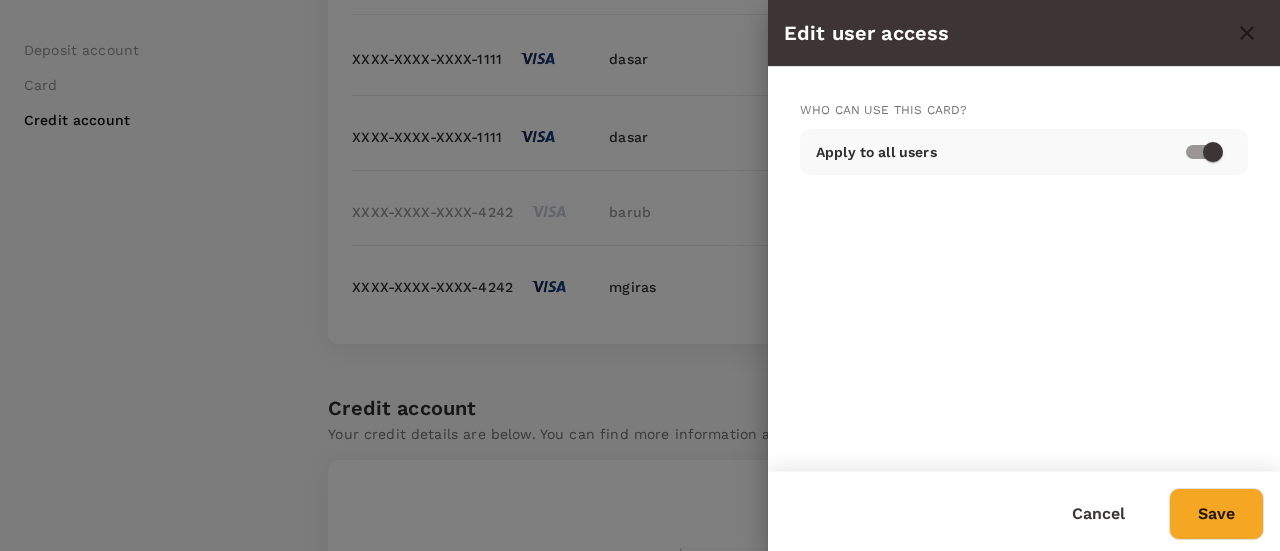 drag, startPoint x: 1183, startPoint y: 147, endPoint x: 1188, endPoint y: 189, distance: 42.296574 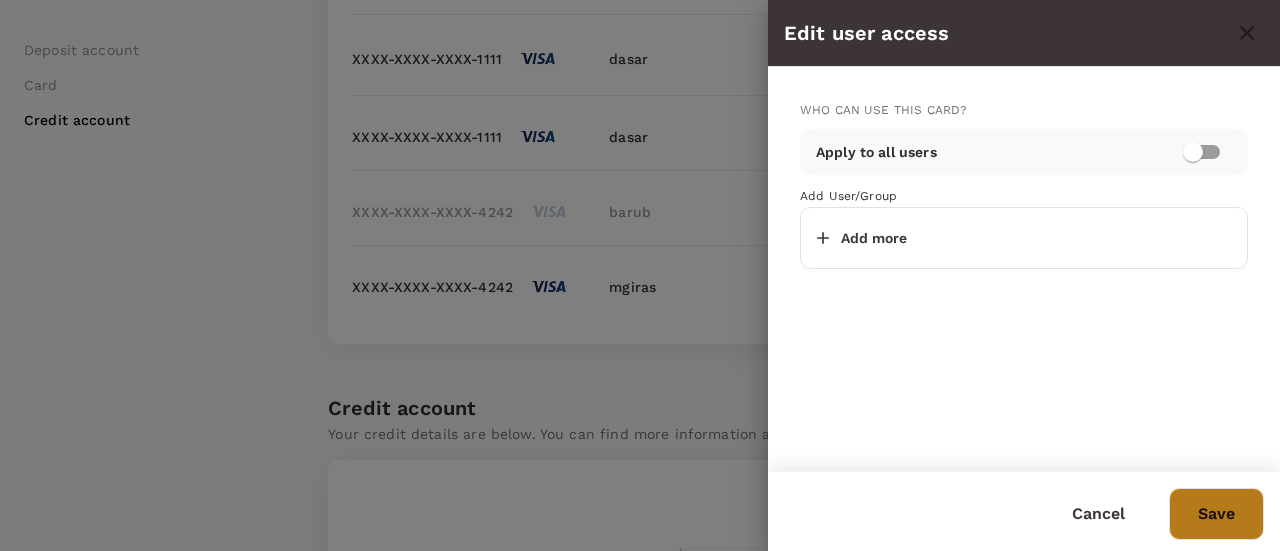 click on "Save" at bounding box center (1216, 514) 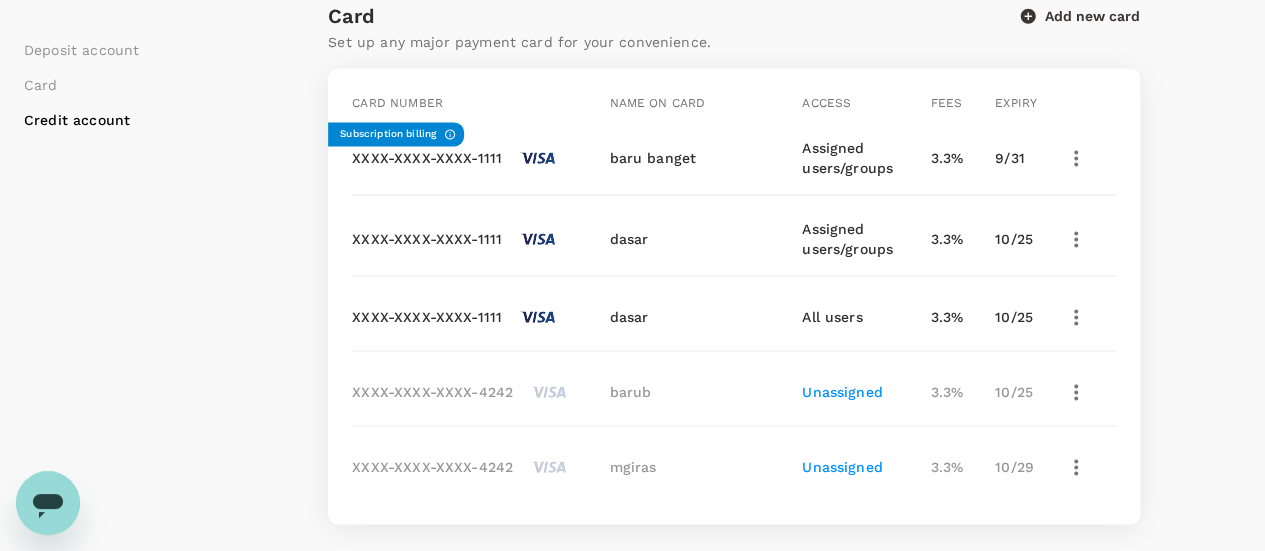 scroll, scrollTop: 1374, scrollLeft: 0, axis: vertical 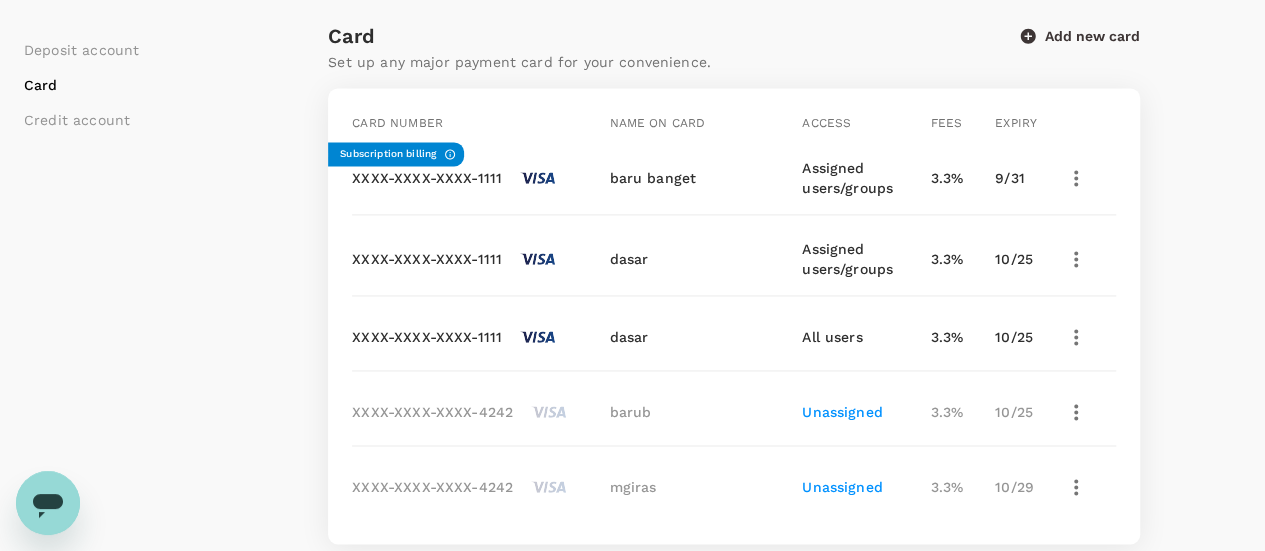 click at bounding box center (1076, 337) 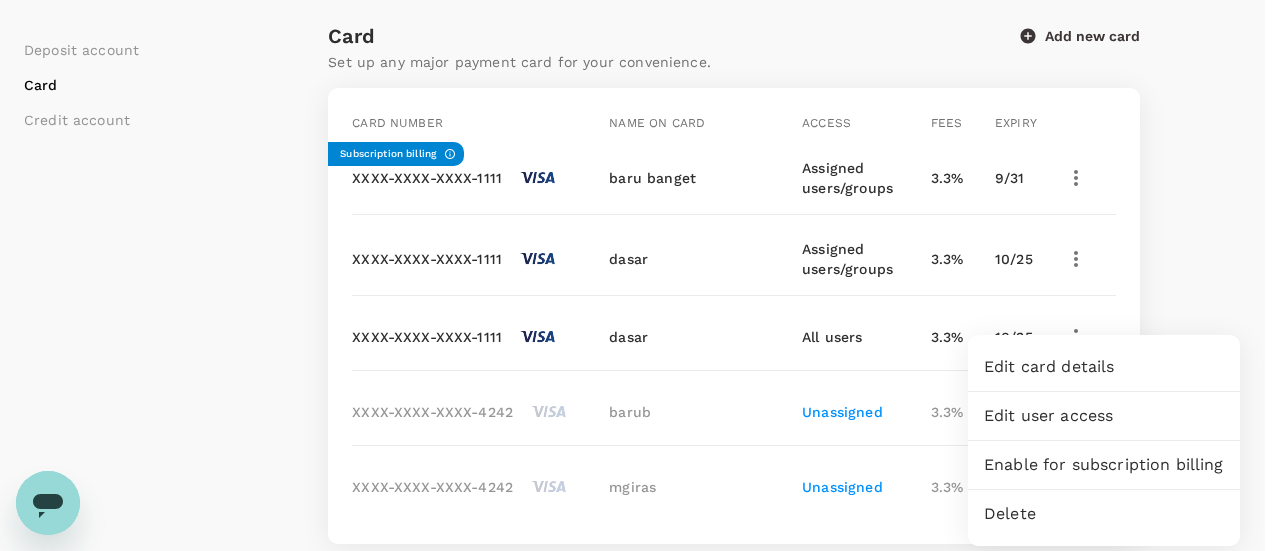click on "Delete" at bounding box center (1104, 514) 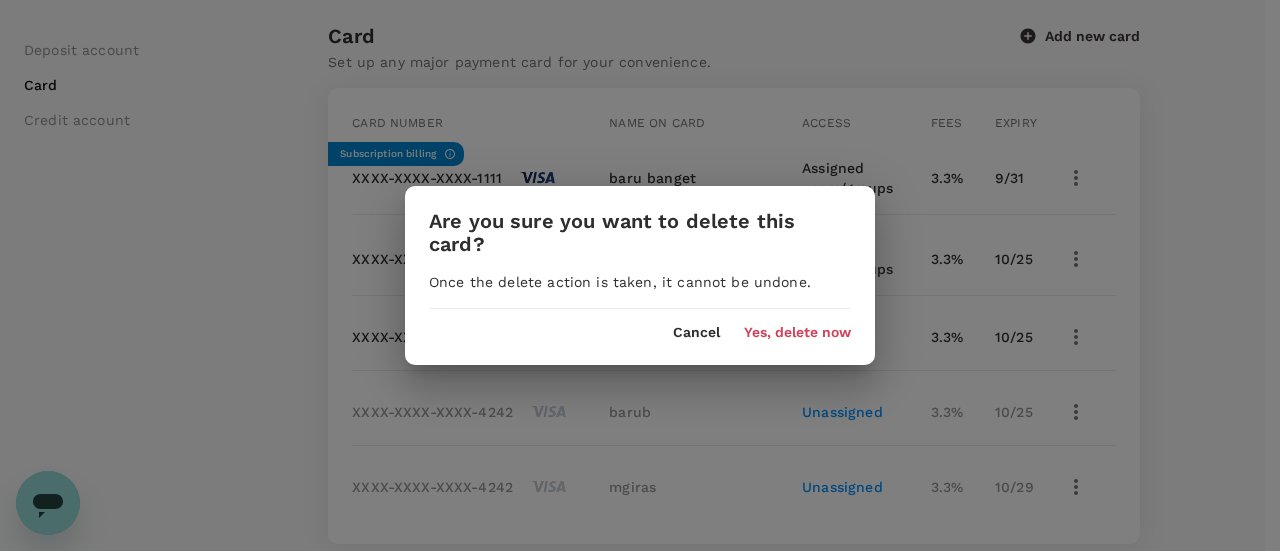click on "Are you sure you want to delete this card? Once the delete action is taken, it cannot be undone. Cancel Yes, delete now" at bounding box center (640, 275) 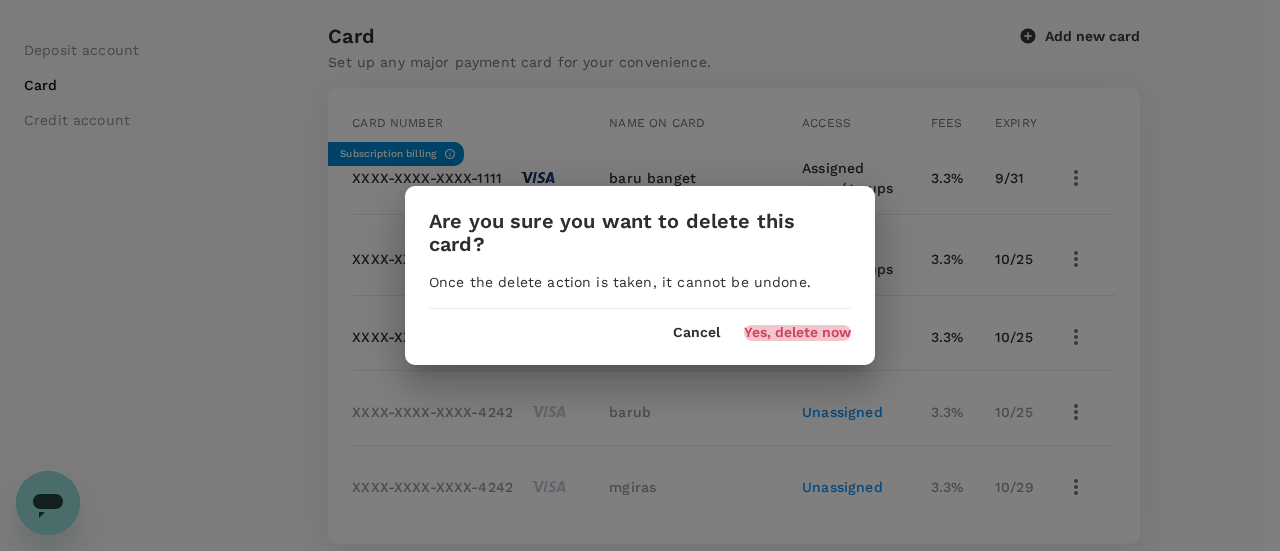 click on "Yes, delete now" at bounding box center [797, 333] 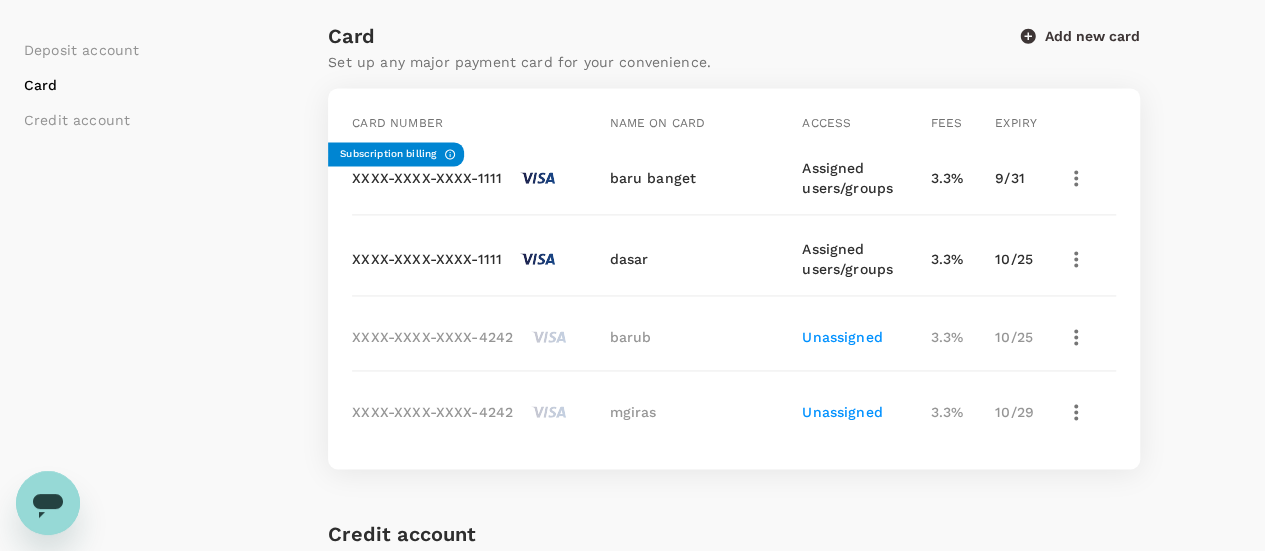 click 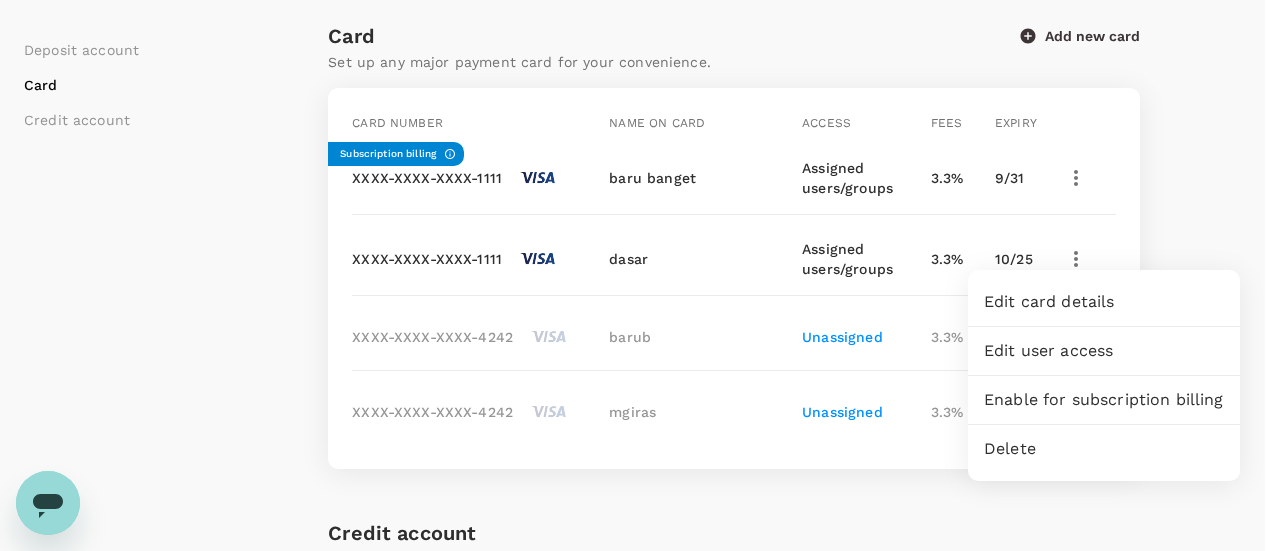 click on "Delete" at bounding box center [1104, 449] 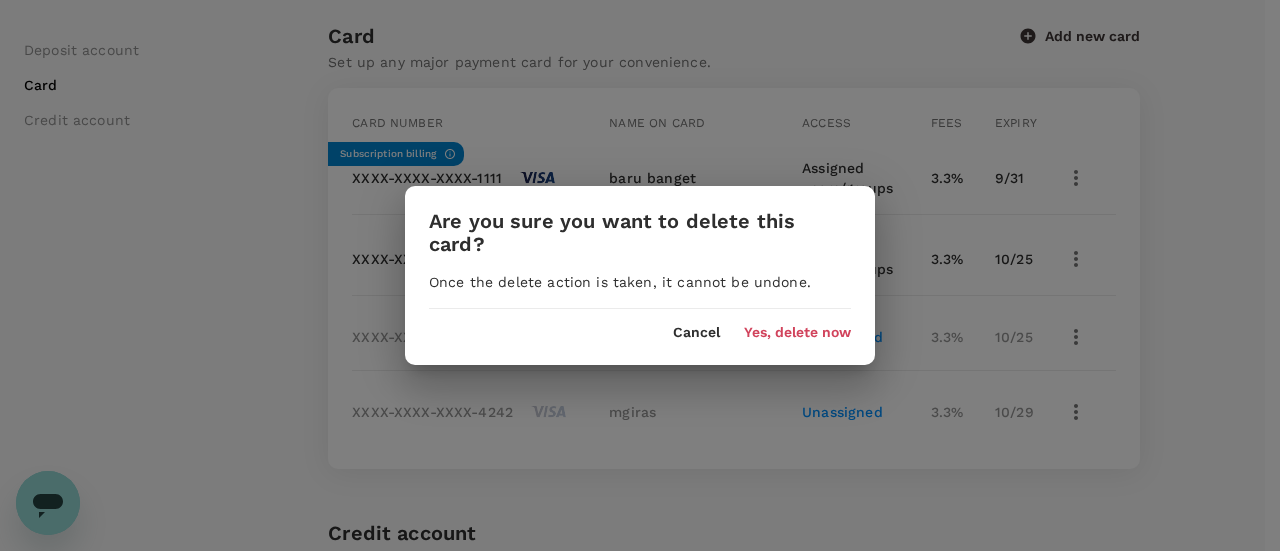 click on "Yes, delete now" at bounding box center (797, 333) 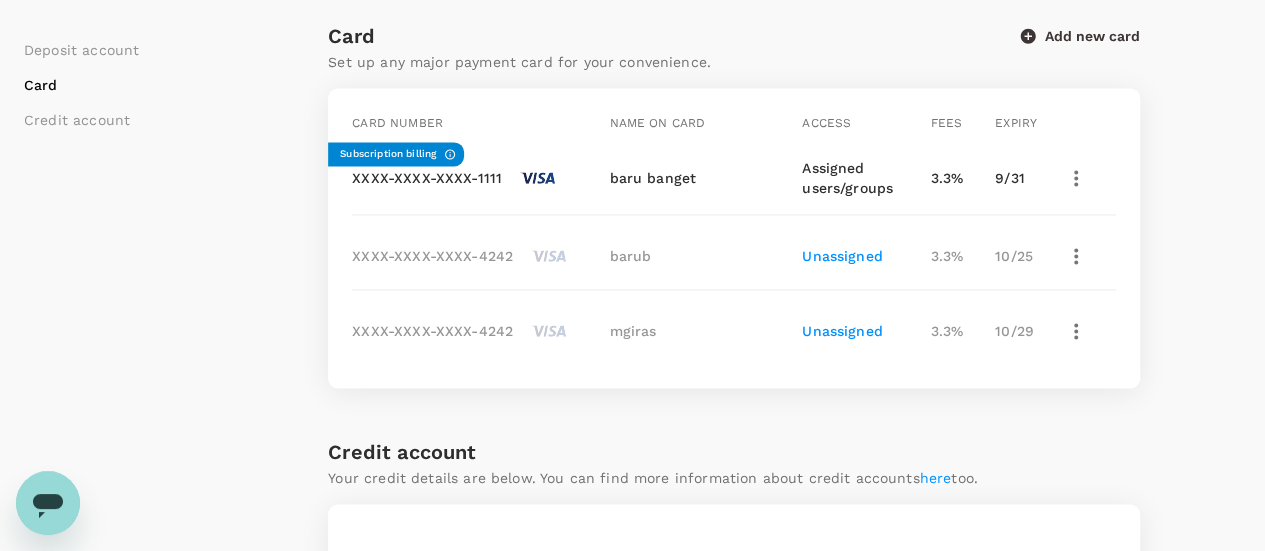 click at bounding box center (1076, 178) 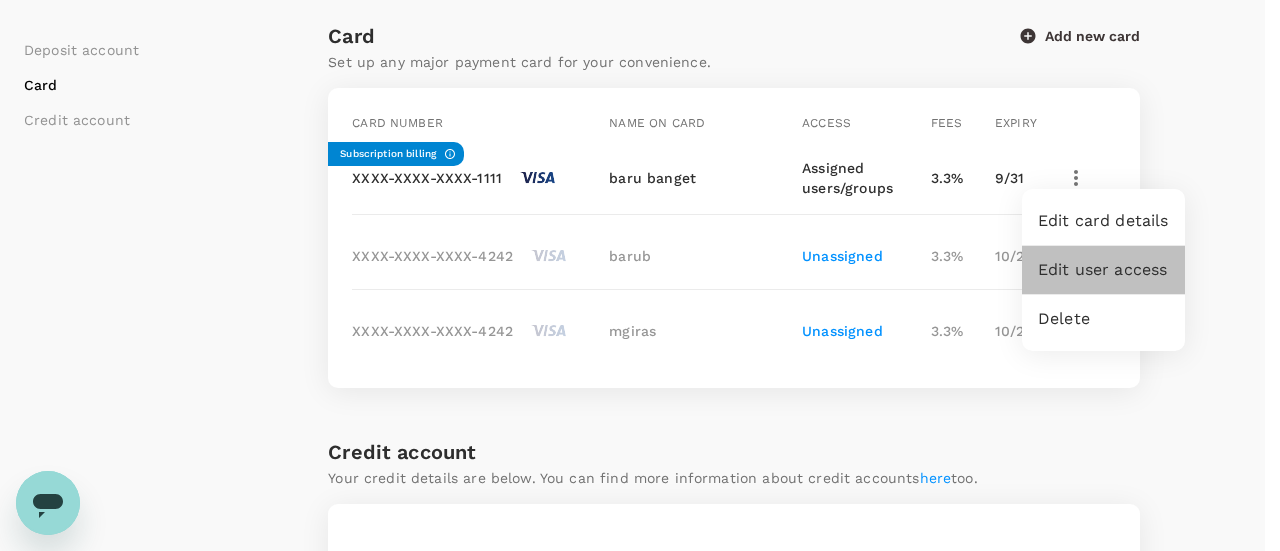 click on "Edit user access" at bounding box center [1103, 270] 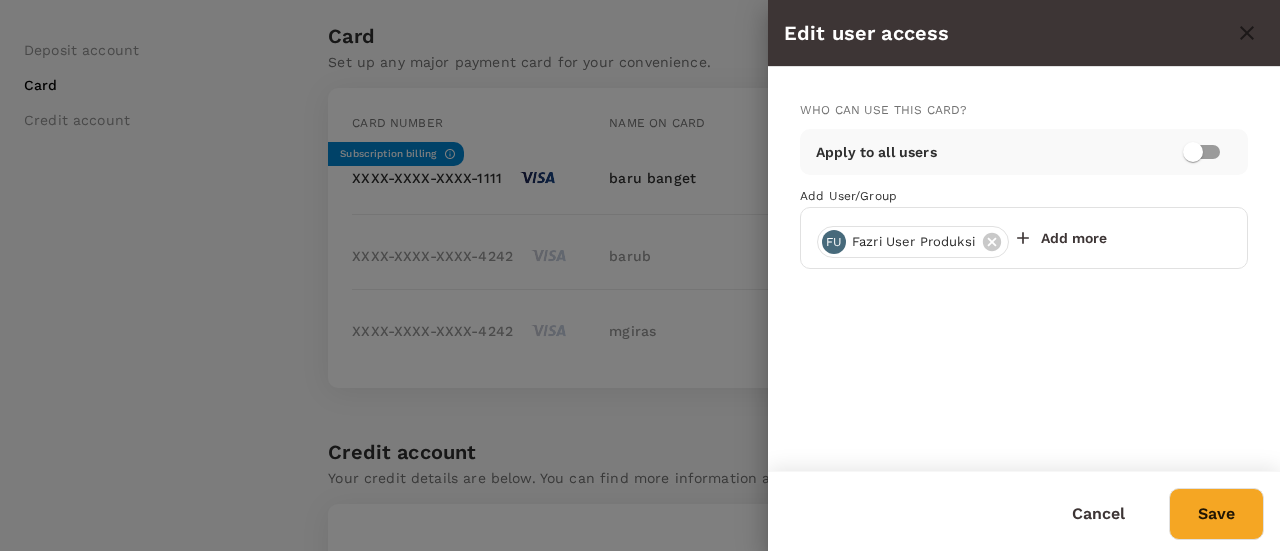 drag, startPoint x: 1169, startPoint y: 140, endPoint x: 1176, endPoint y: 153, distance: 14.764823 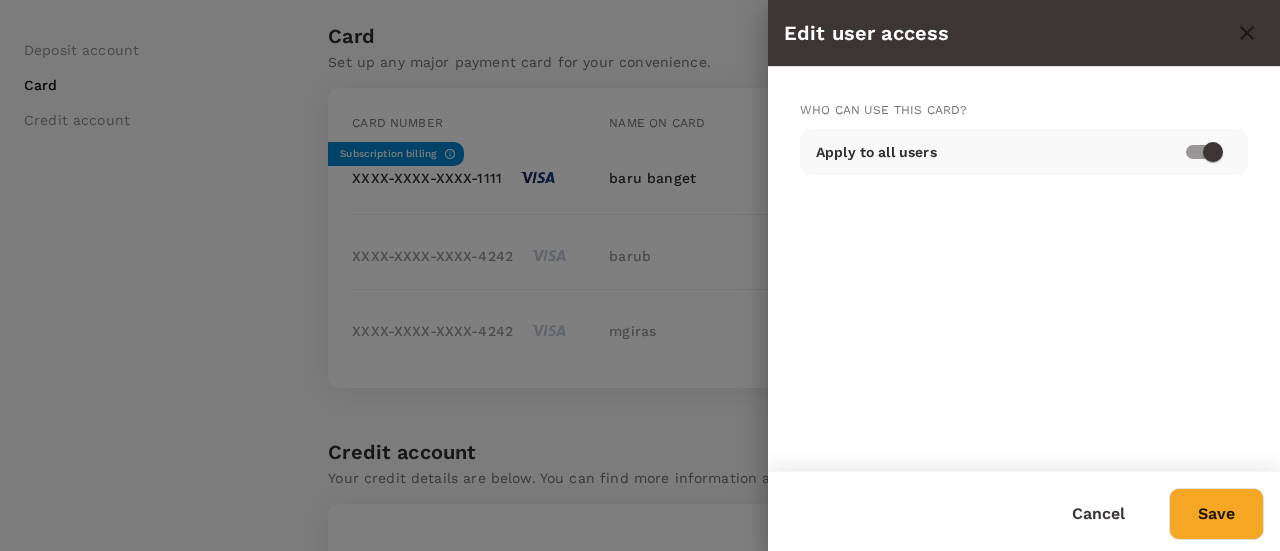click at bounding box center [1213, 152] 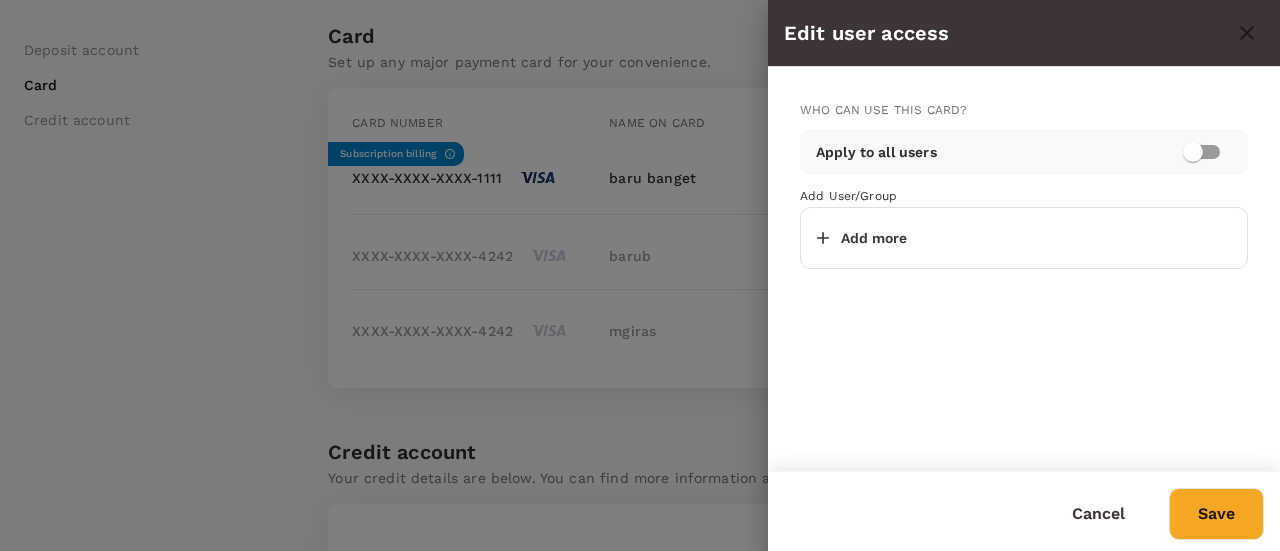 click on "Save" at bounding box center [1216, 514] 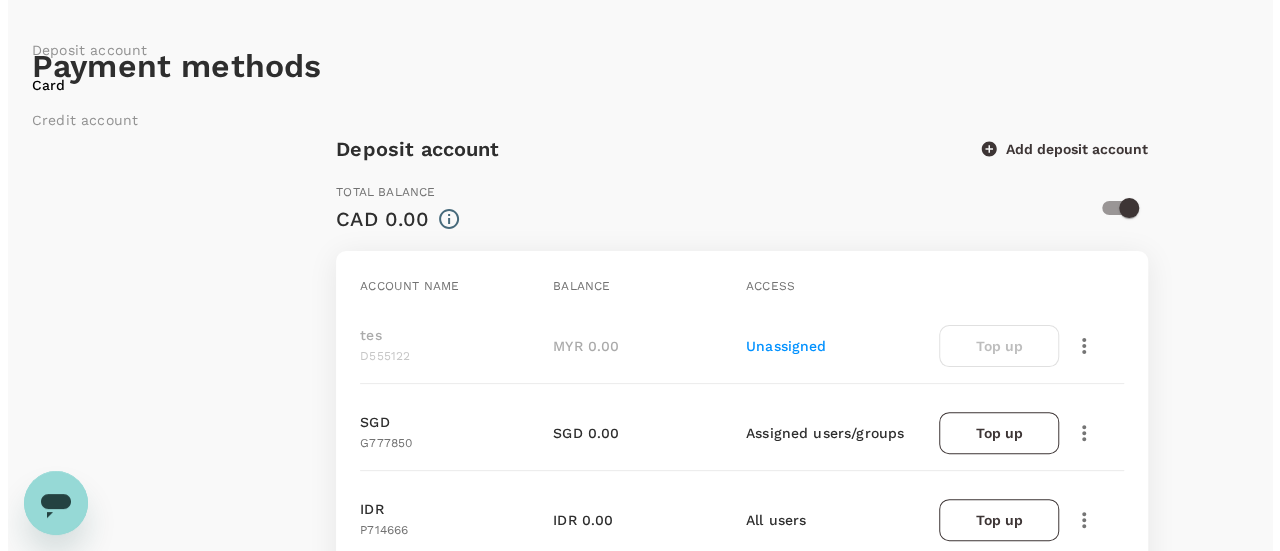 scroll, scrollTop: 0, scrollLeft: 0, axis: both 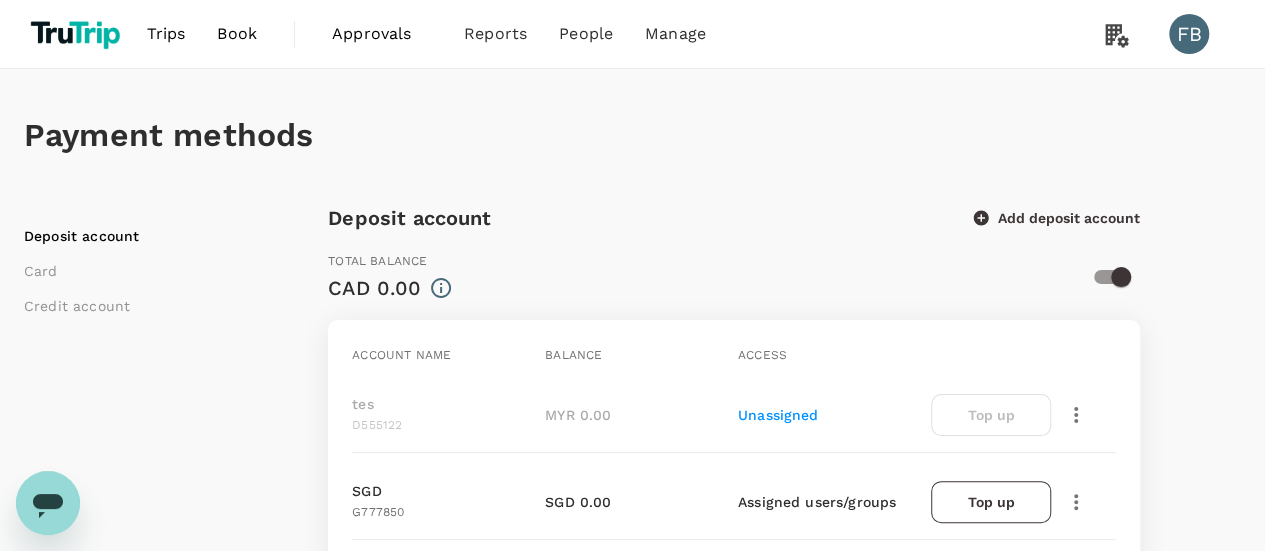 click at bounding box center [1121, 277] 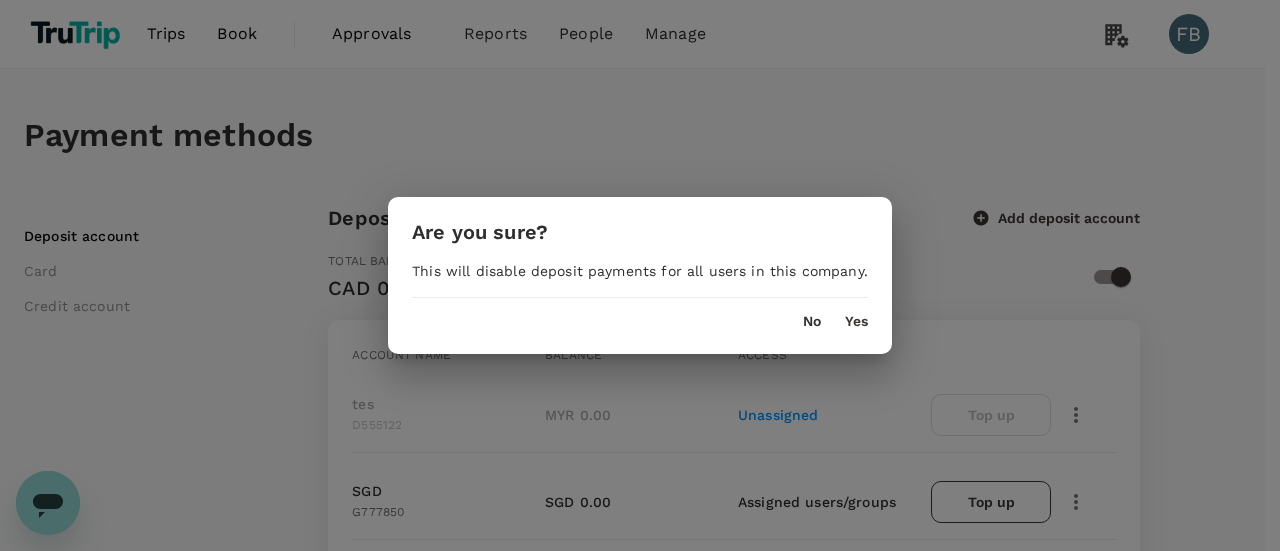 click on "No Yes" at bounding box center [640, 314] 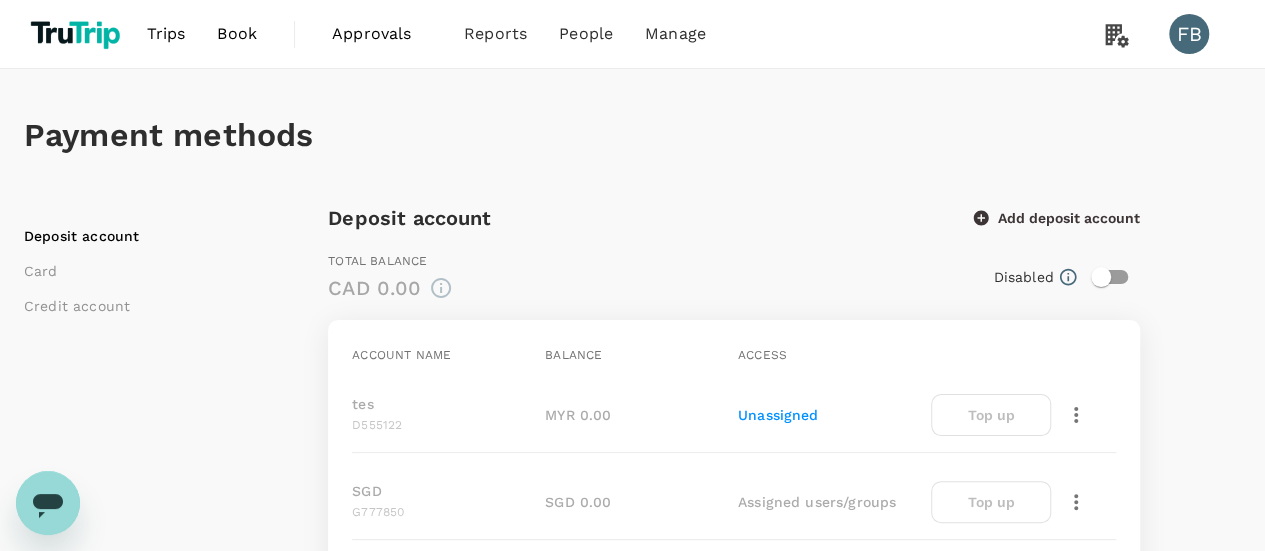 click on "Book" at bounding box center (237, 34) 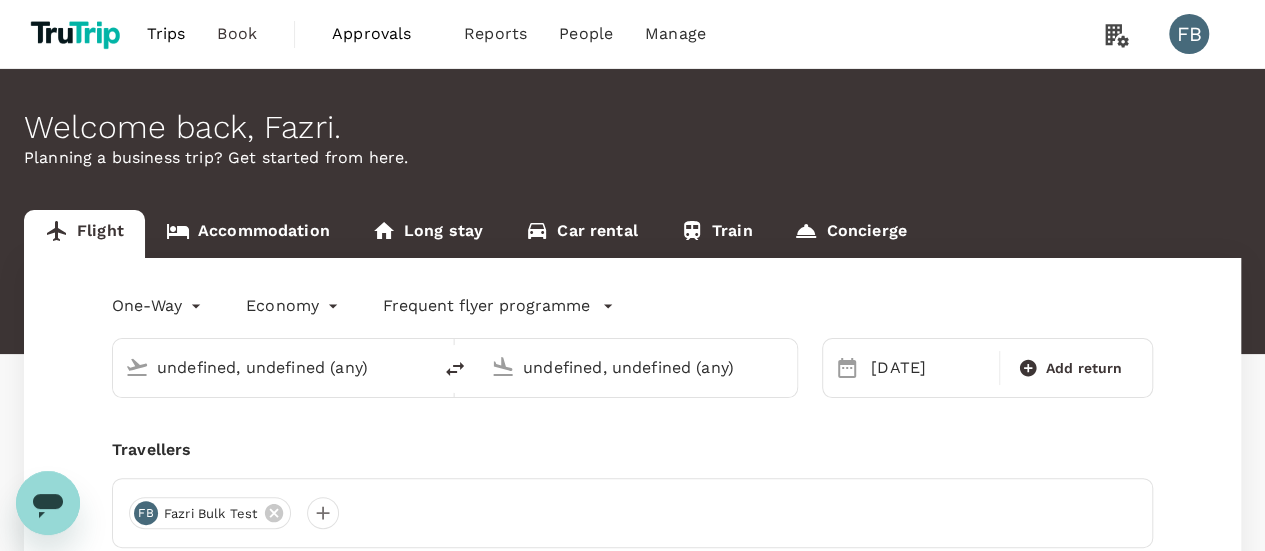 type on "Kuching Intl (KCH)" 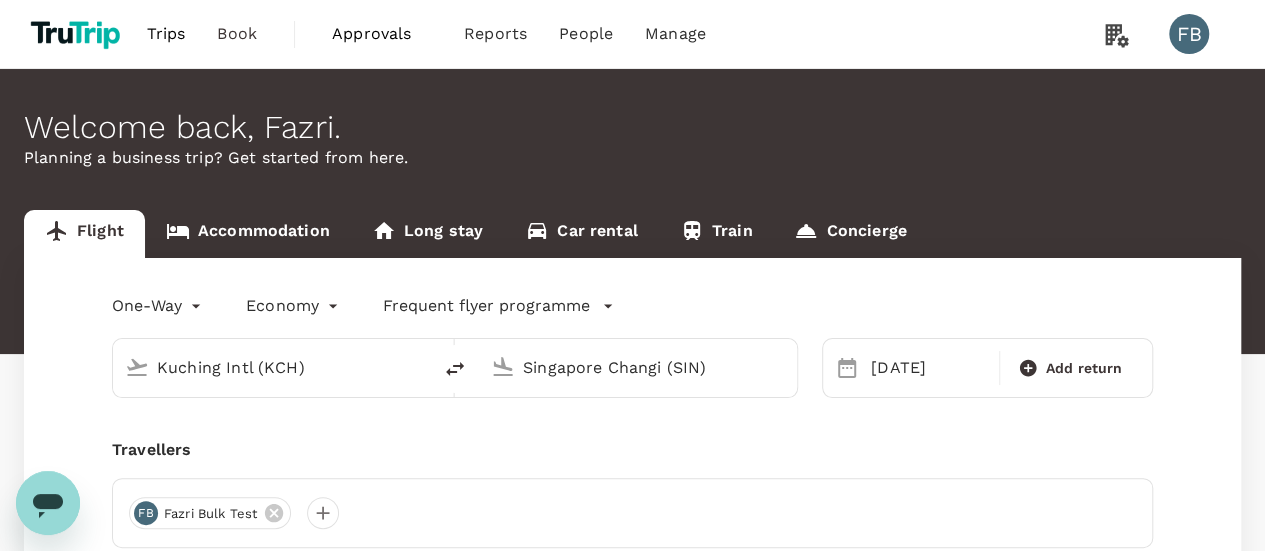 type 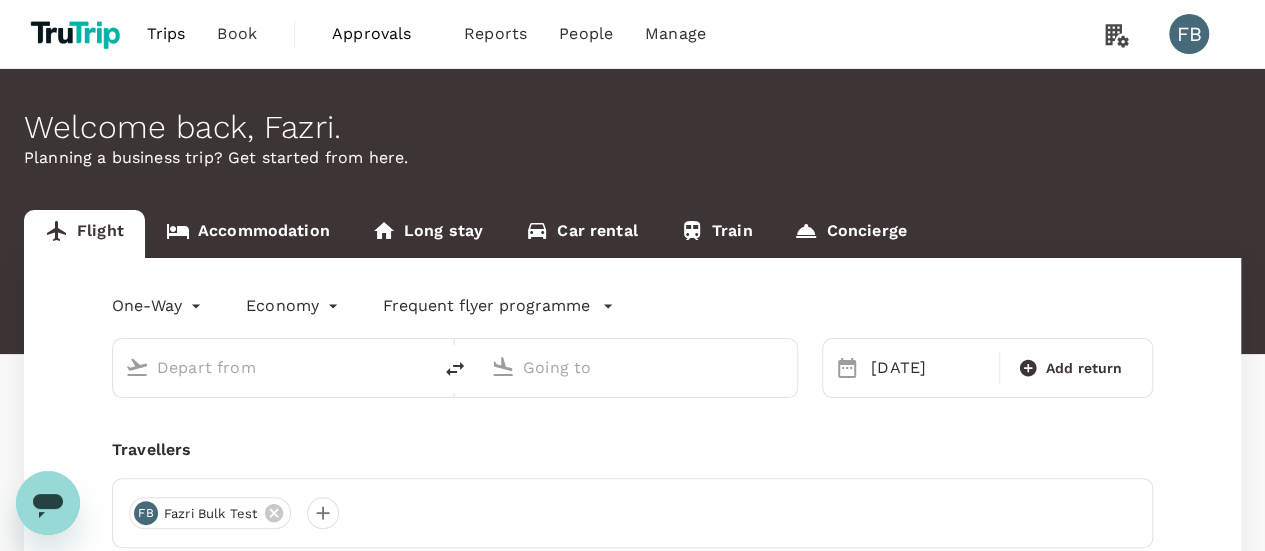 type on "Kuching Intl (KCH)" 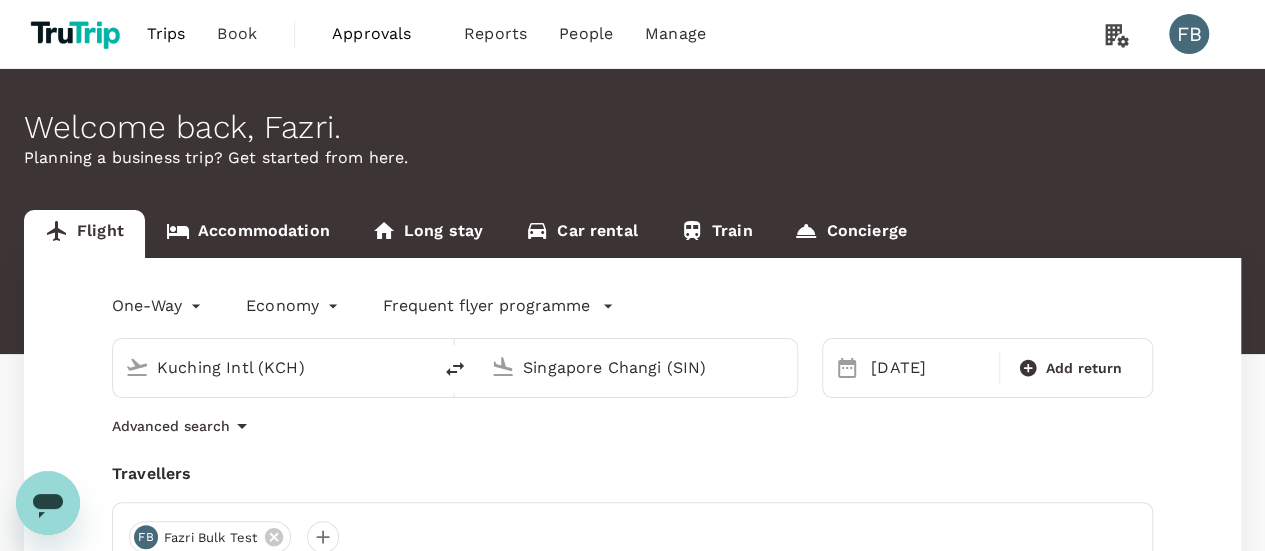 type 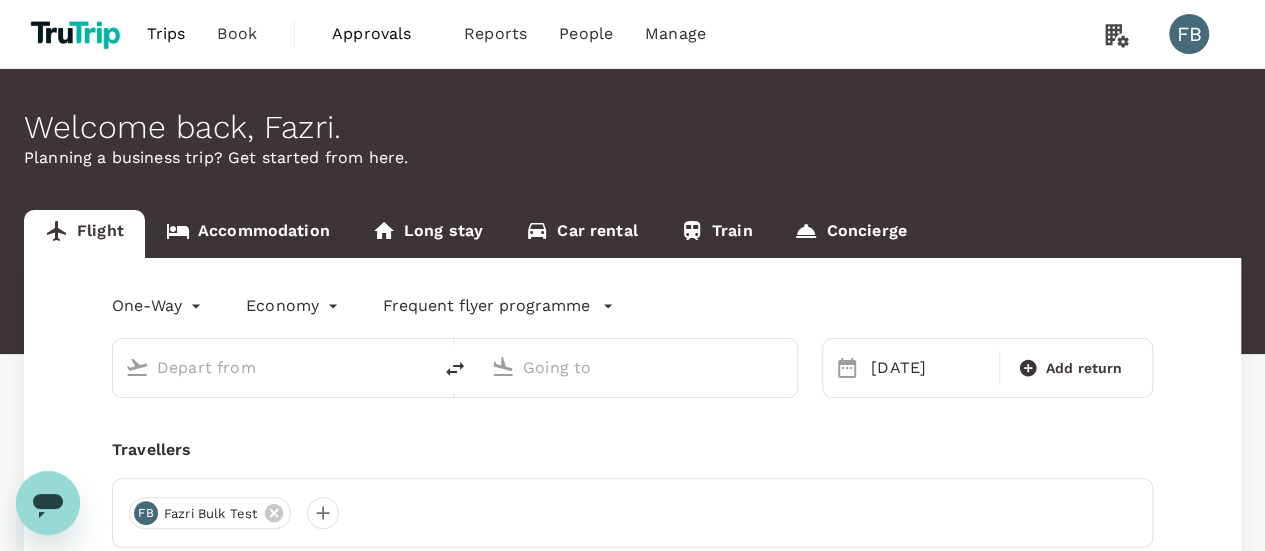 click on "Accommodation" at bounding box center [248, 234] 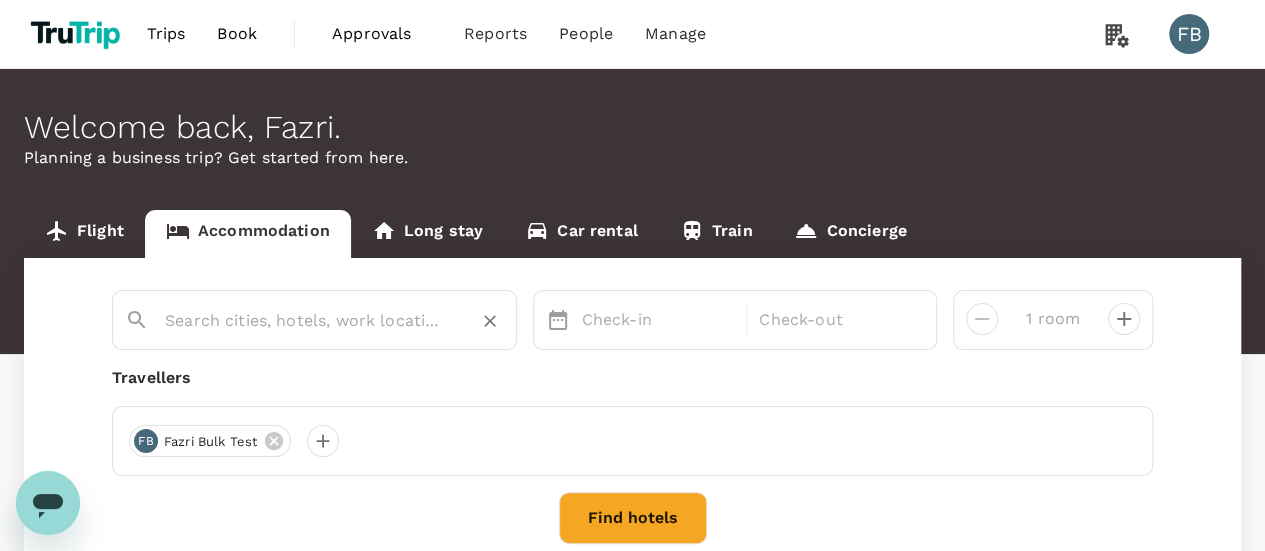 type on "2 rooms" 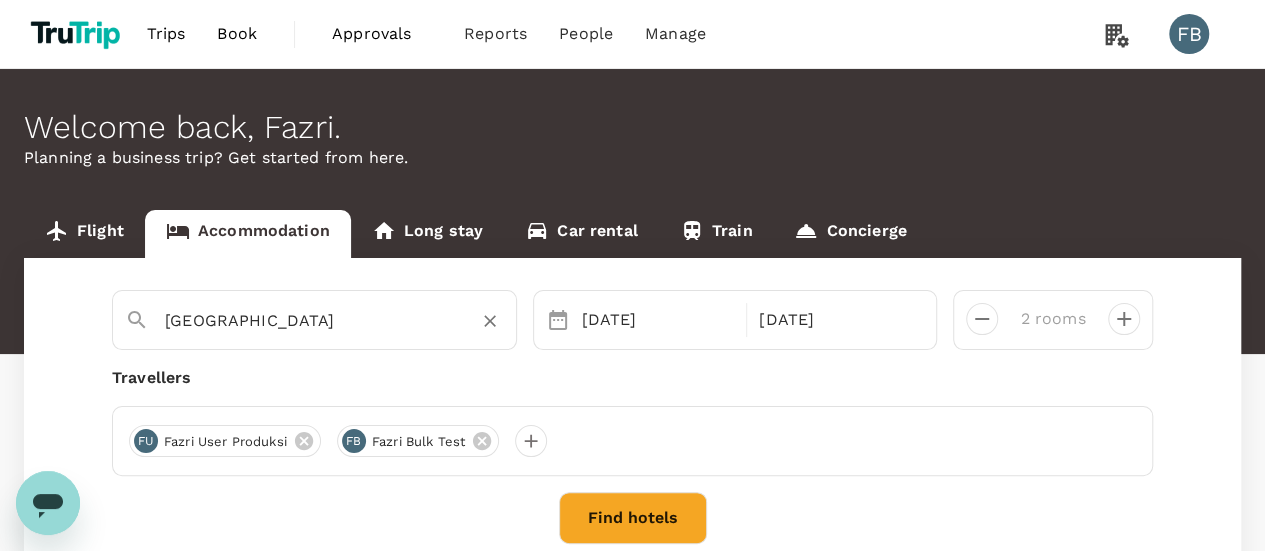 type on "Paris" 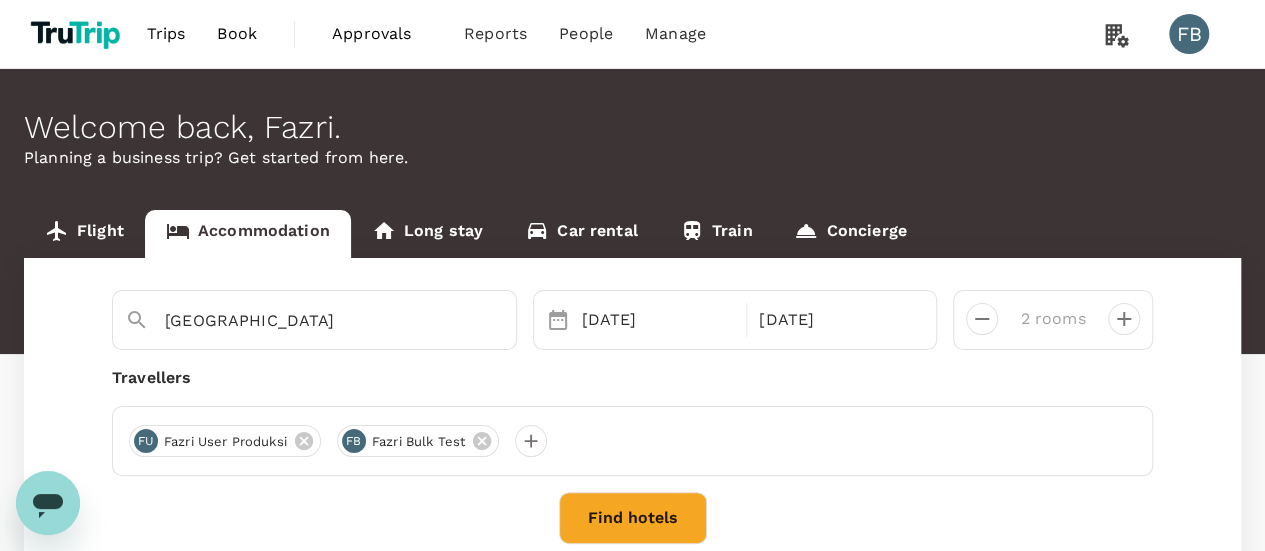 click on "Find hotels" at bounding box center (633, 518) 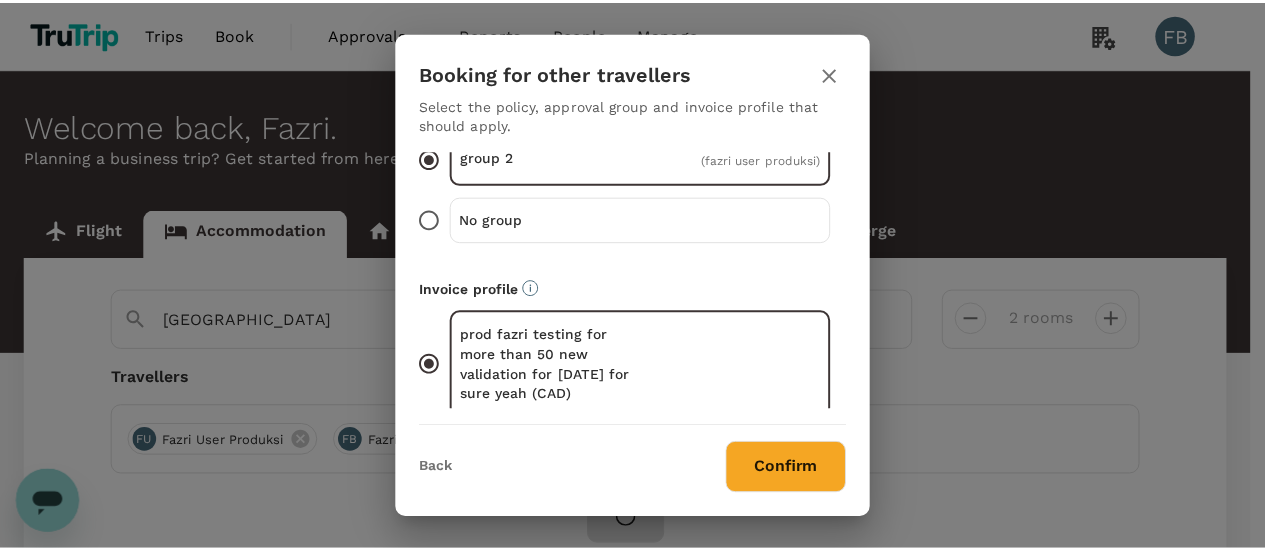 scroll, scrollTop: 302, scrollLeft: 0, axis: vertical 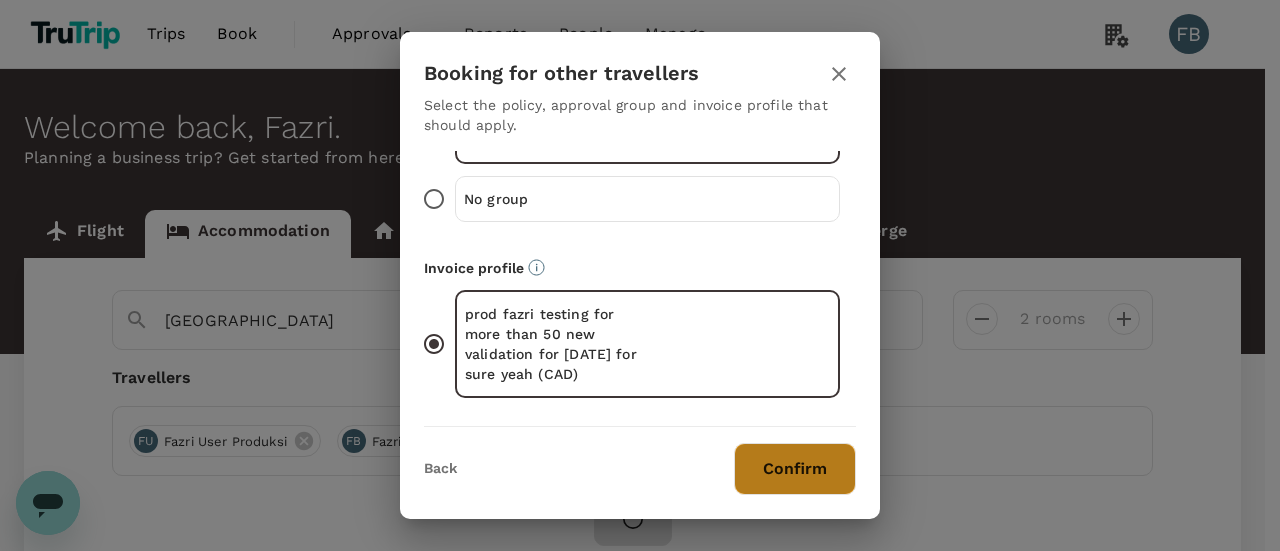 click on "Confirm" at bounding box center (795, 469) 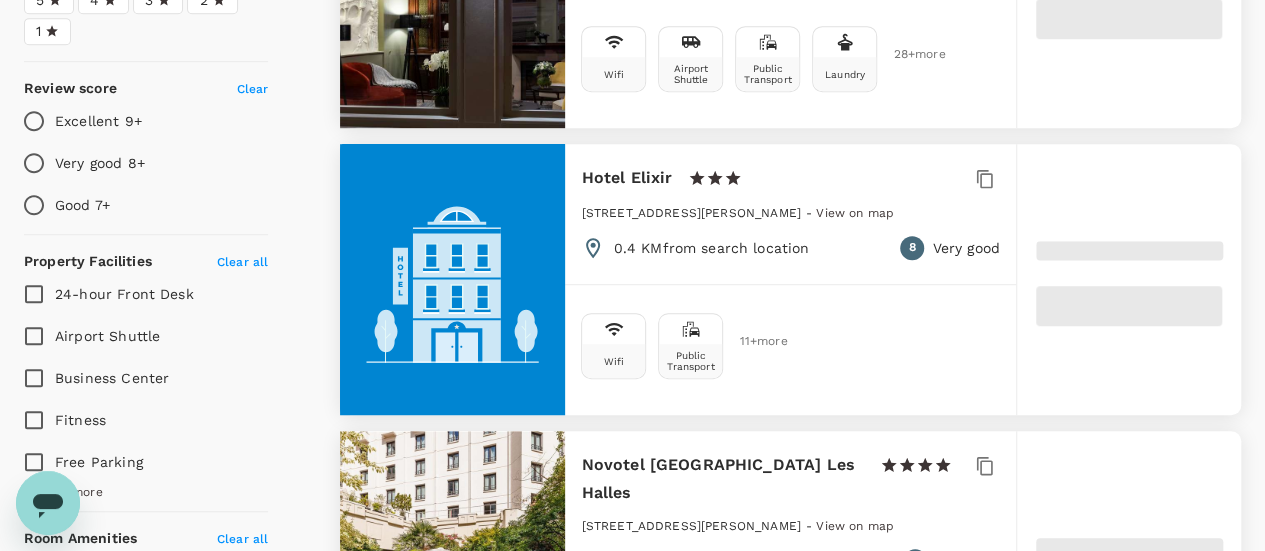scroll, scrollTop: 600, scrollLeft: 0, axis: vertical 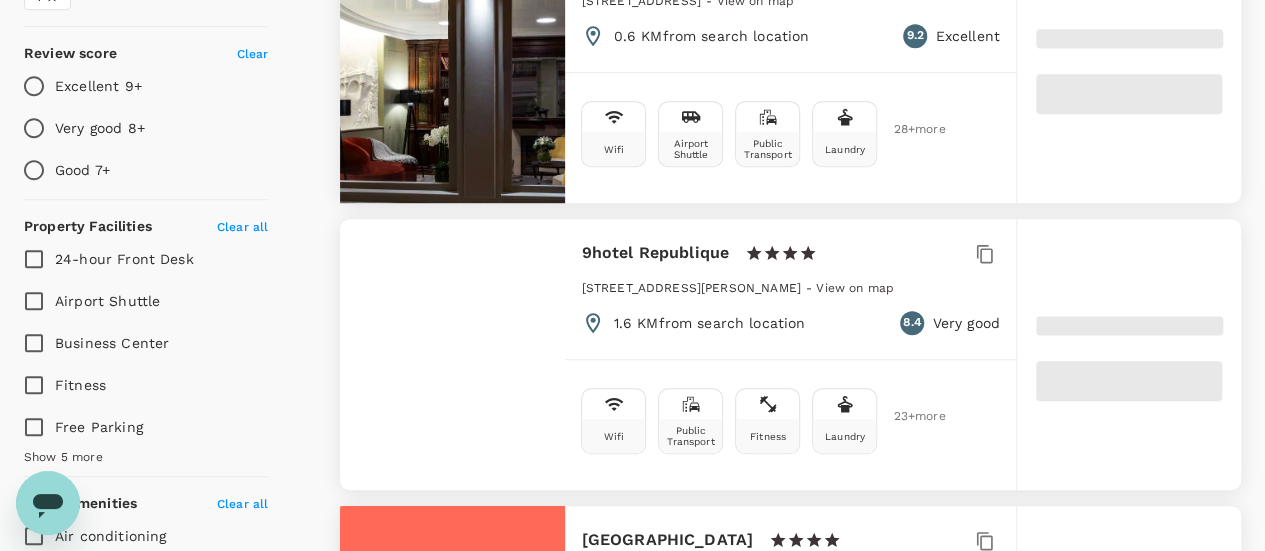 type on "542" 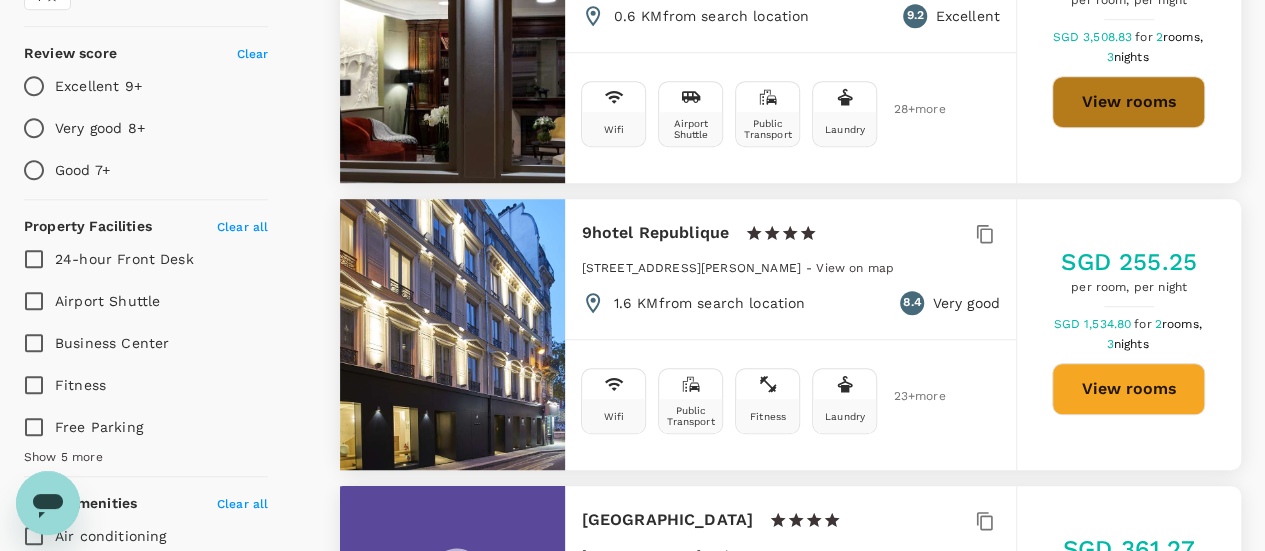 click on "View rooms" at bounding box center (1128, 102) 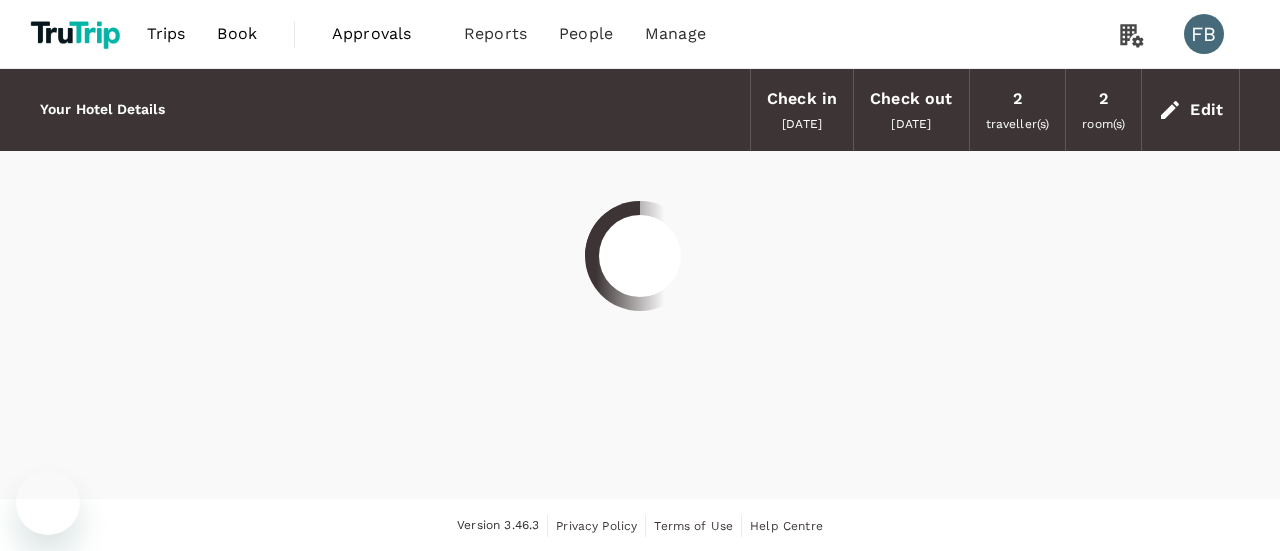 scroll, scrollTop: 0, scrollLeft: 0, axis: both 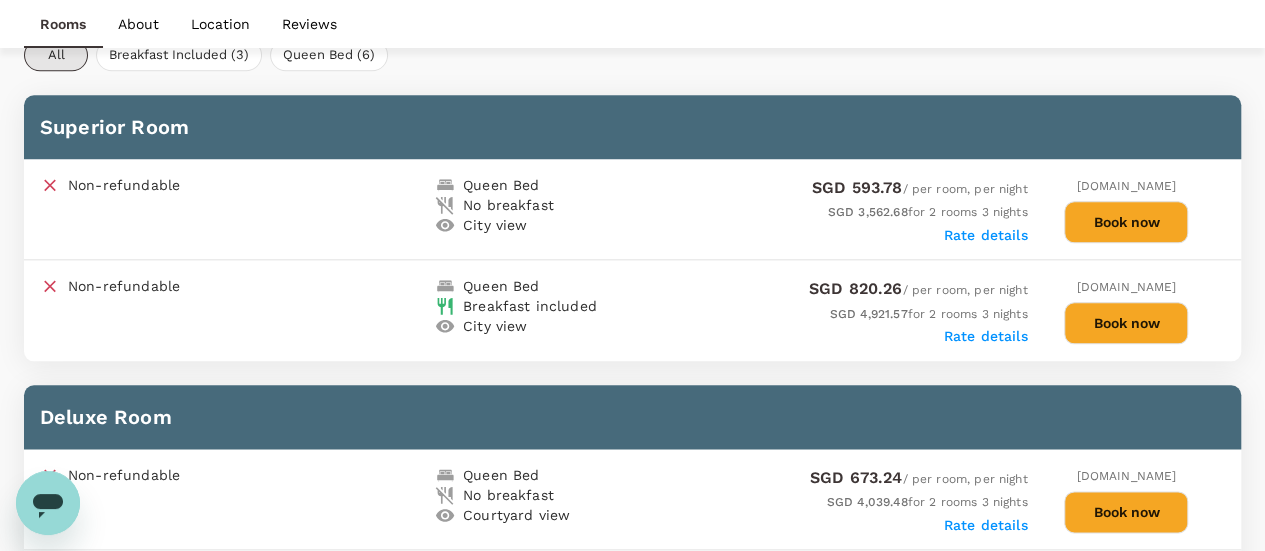 click on "Book now" at bounding box center [1126, 323] 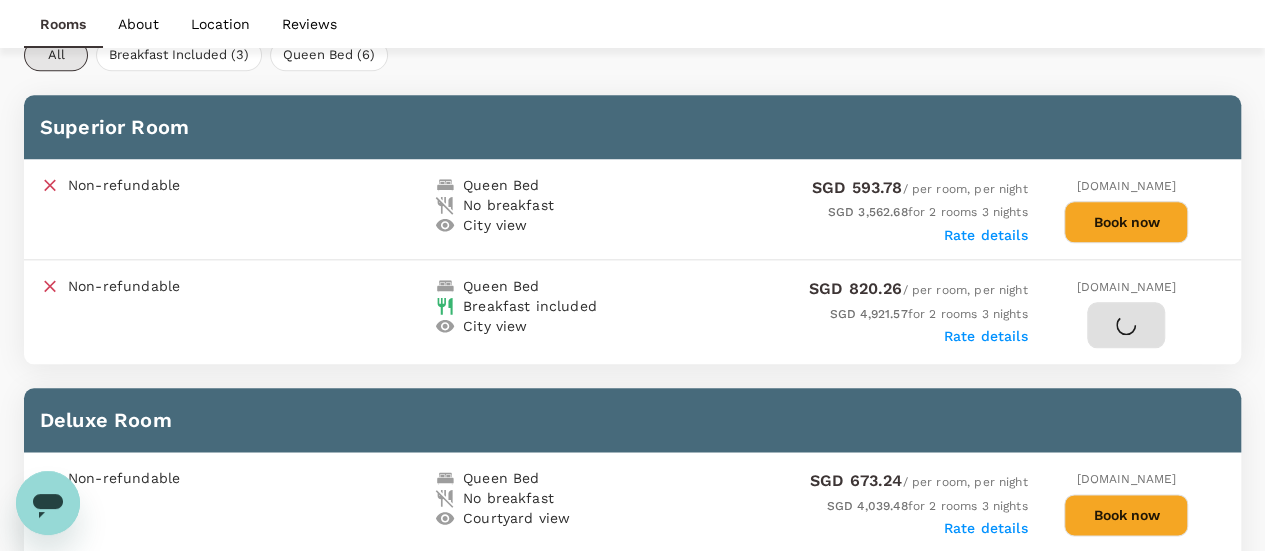 click at bounding box center [1126, 325] 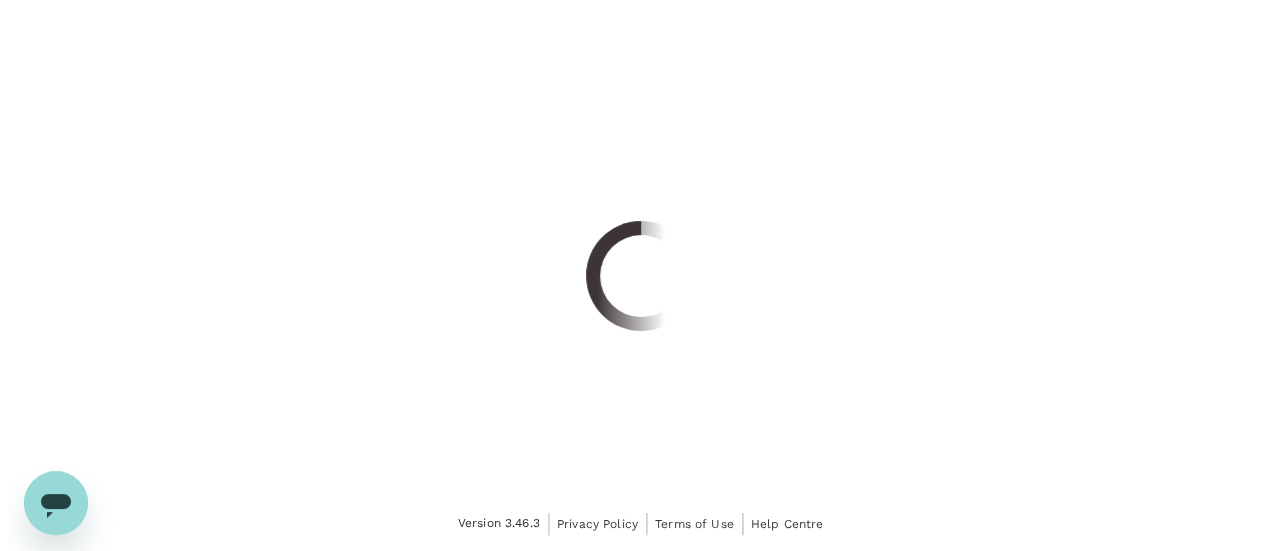 scroll, scrollTop: 0, scrollLeft: 0, axis: both 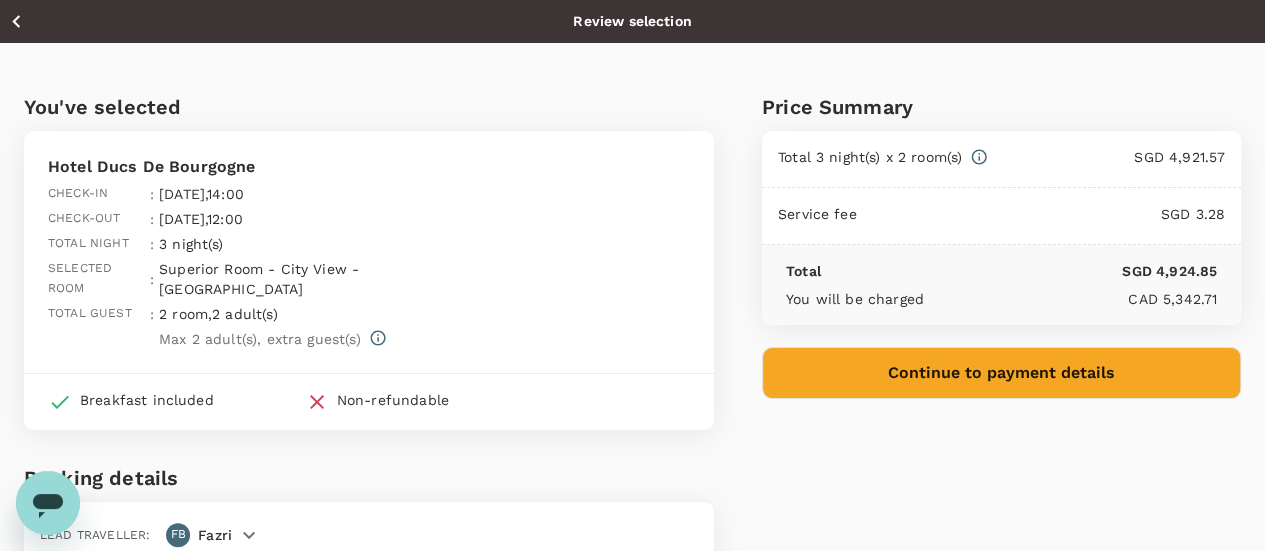 click on "Continue to payment details" at bounding box center (1001, 373) 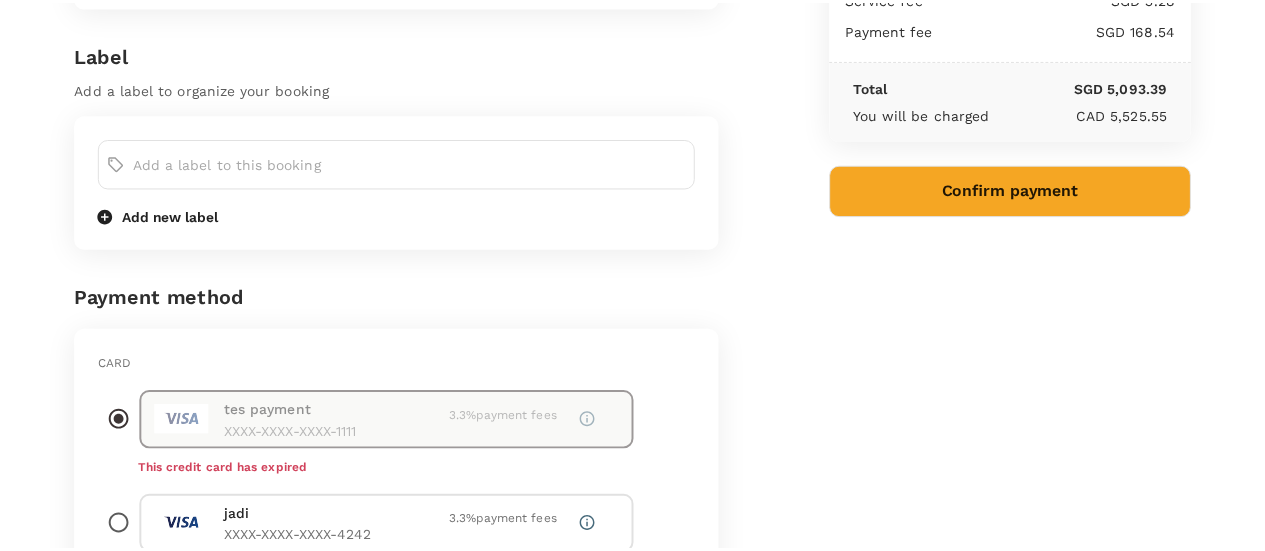 scroll, scrollTop: 0, scrollLeft: 0, axis: both 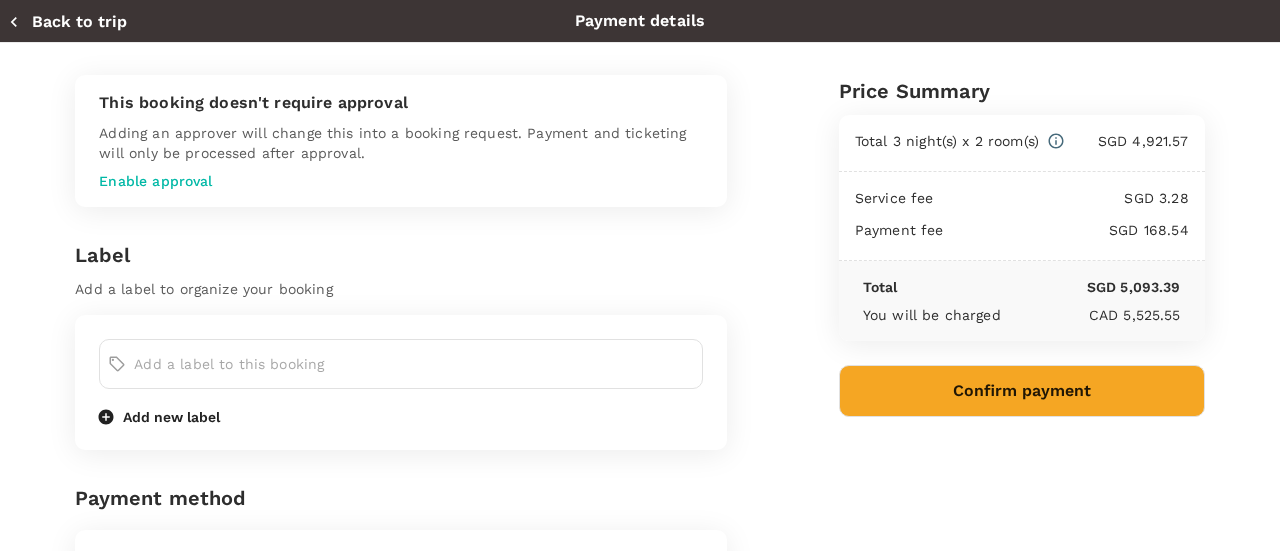 click on "Label" at bounding box center [401, 255] 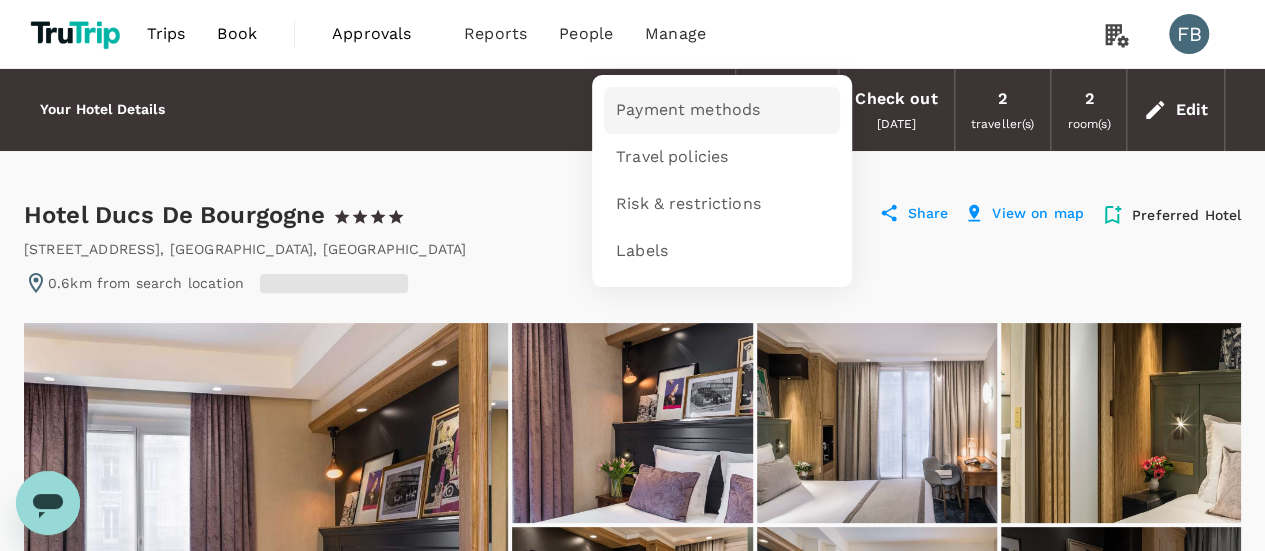 click on "Payment methods" at bounding box center [722, 110] 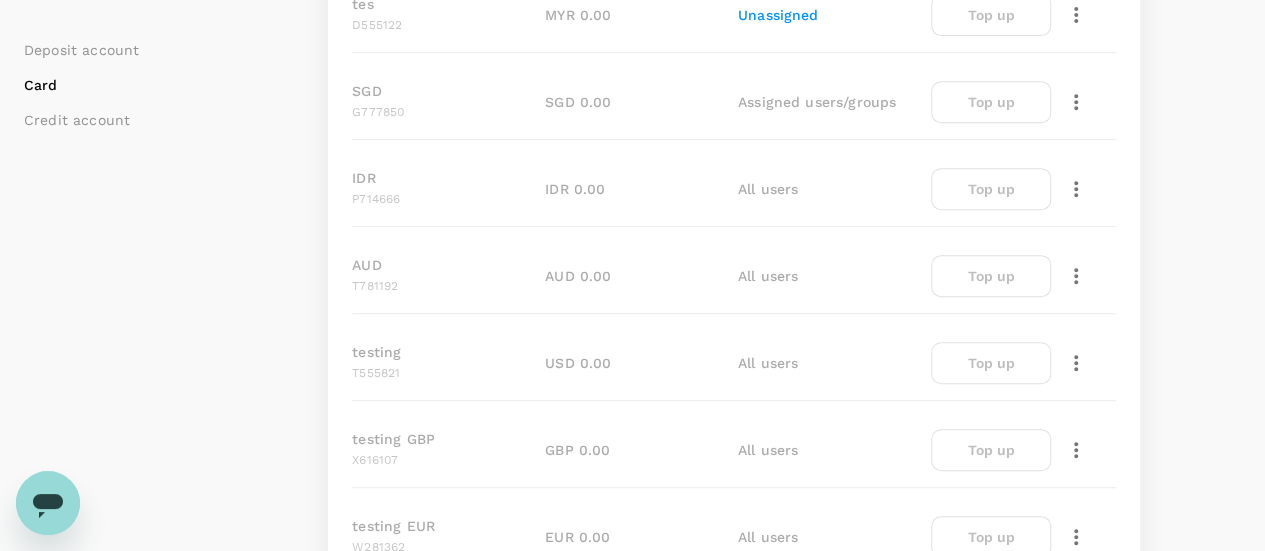 scroll, scrollTop: 0, scrollLeft: 0, axis: both 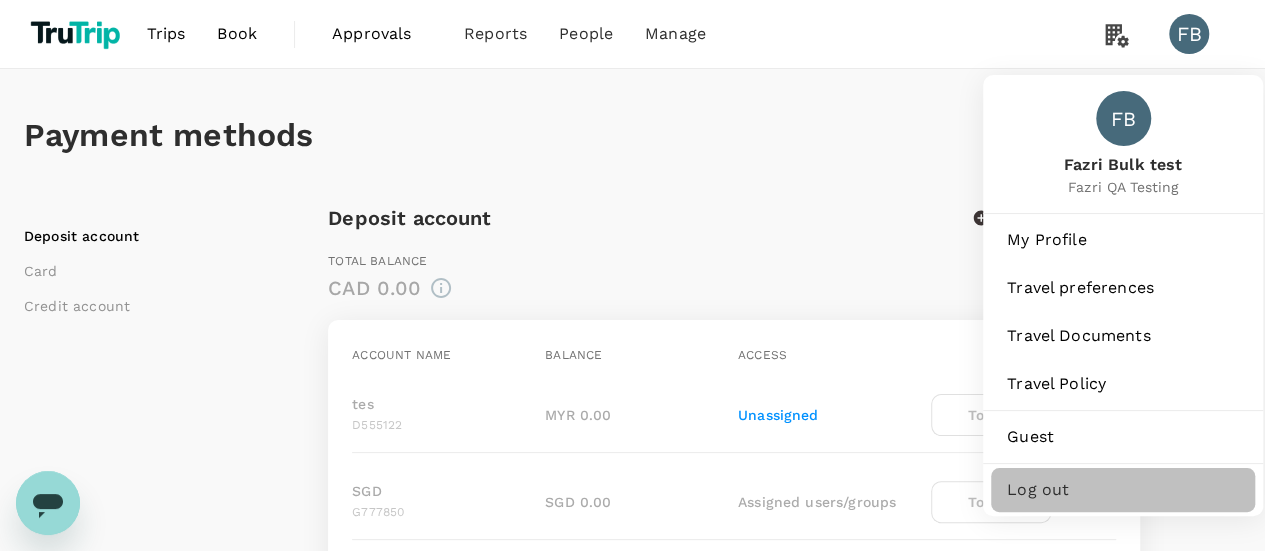 click on "Log out" at bounding box center [1123, 490] 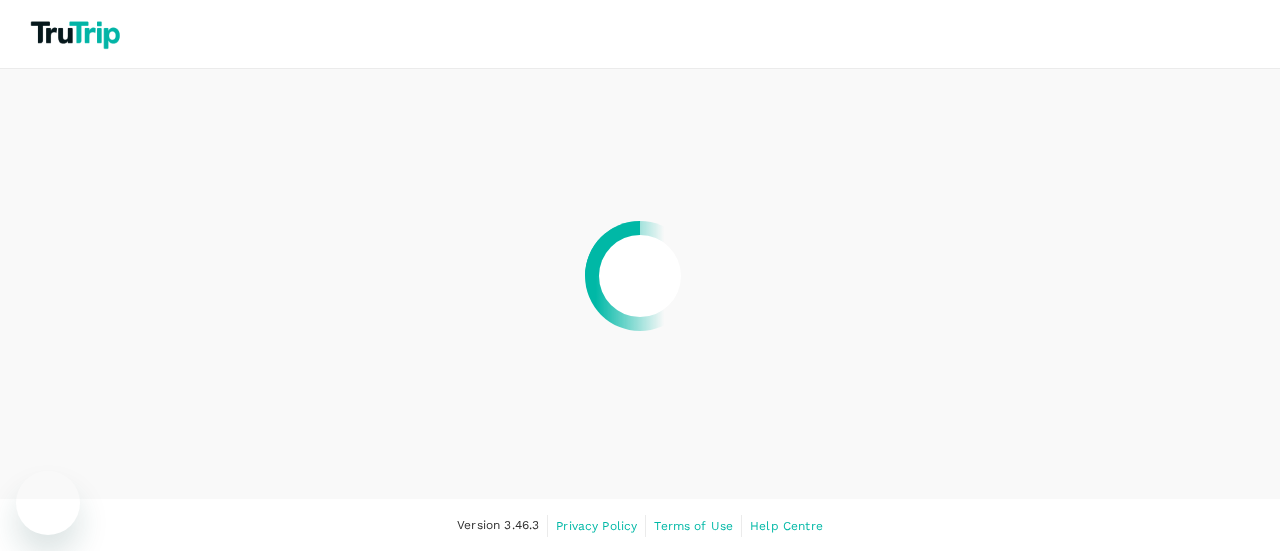 scroll, scrollTop: 0, scrollLeft: 0, axis: both 